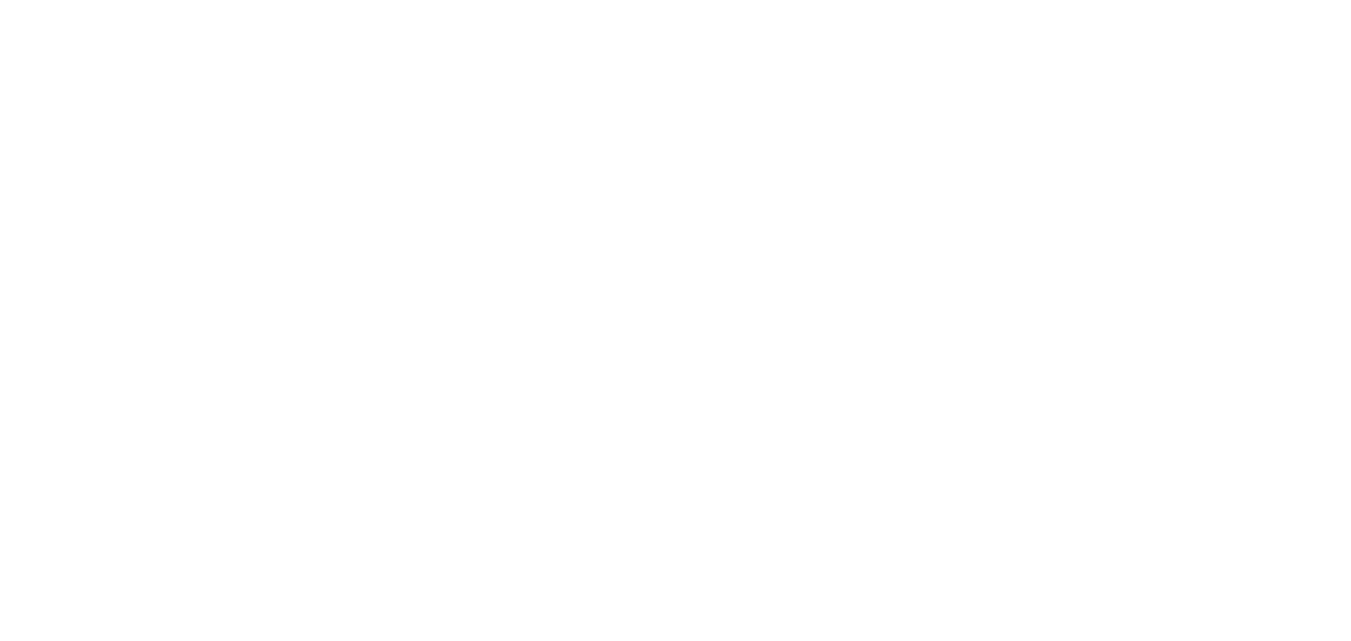 scroll, scrollTop: 0, scrollLeft: 0, axis: both 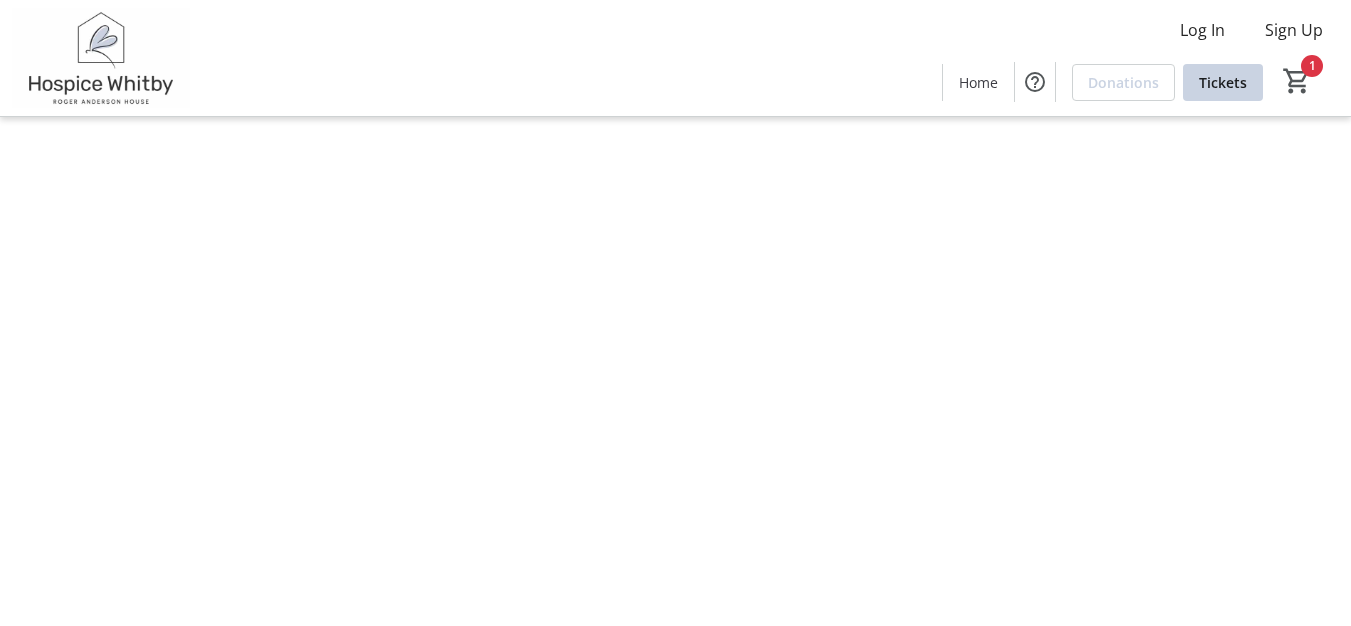 type on "1" 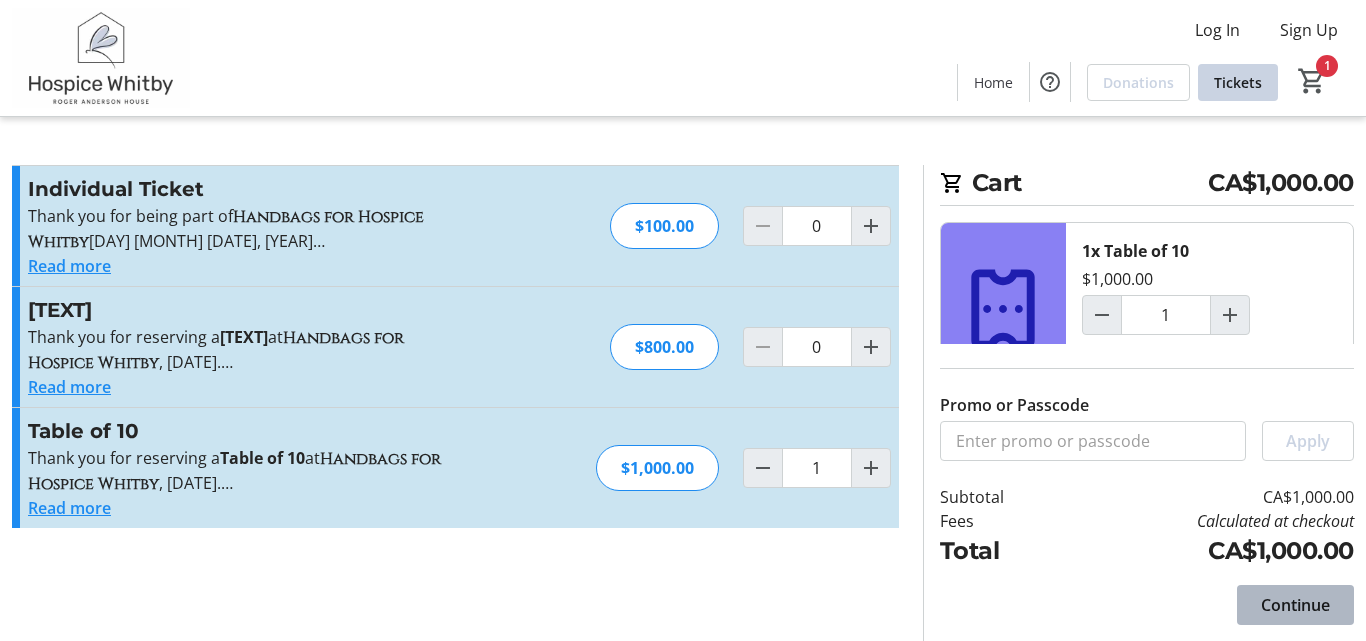 click on "Continue" 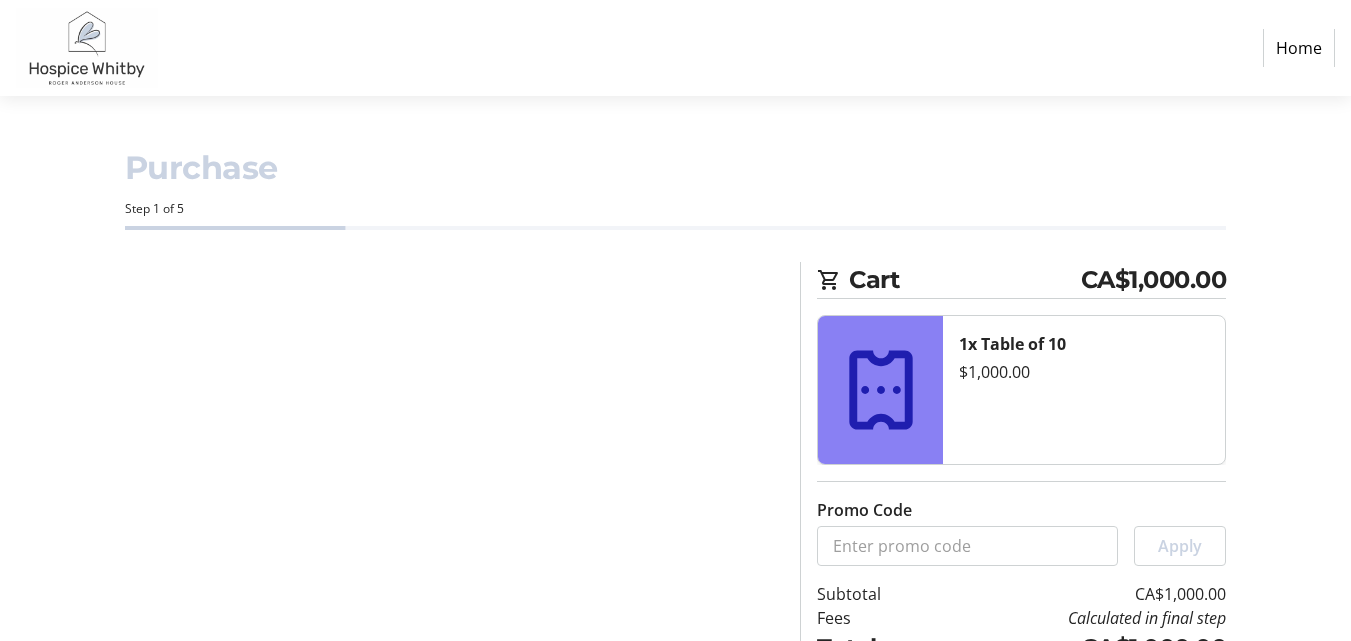select on "CA" 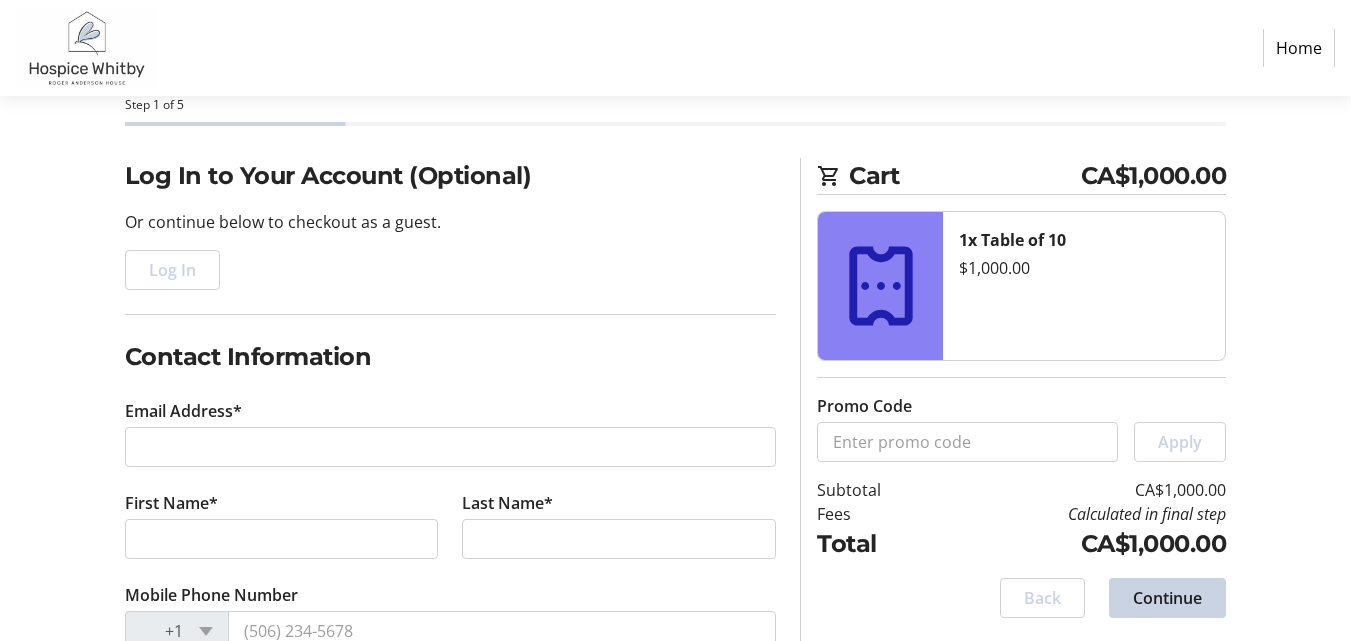 scroll, scrollTop: 100, scrollLeft: 0, axis: vertical 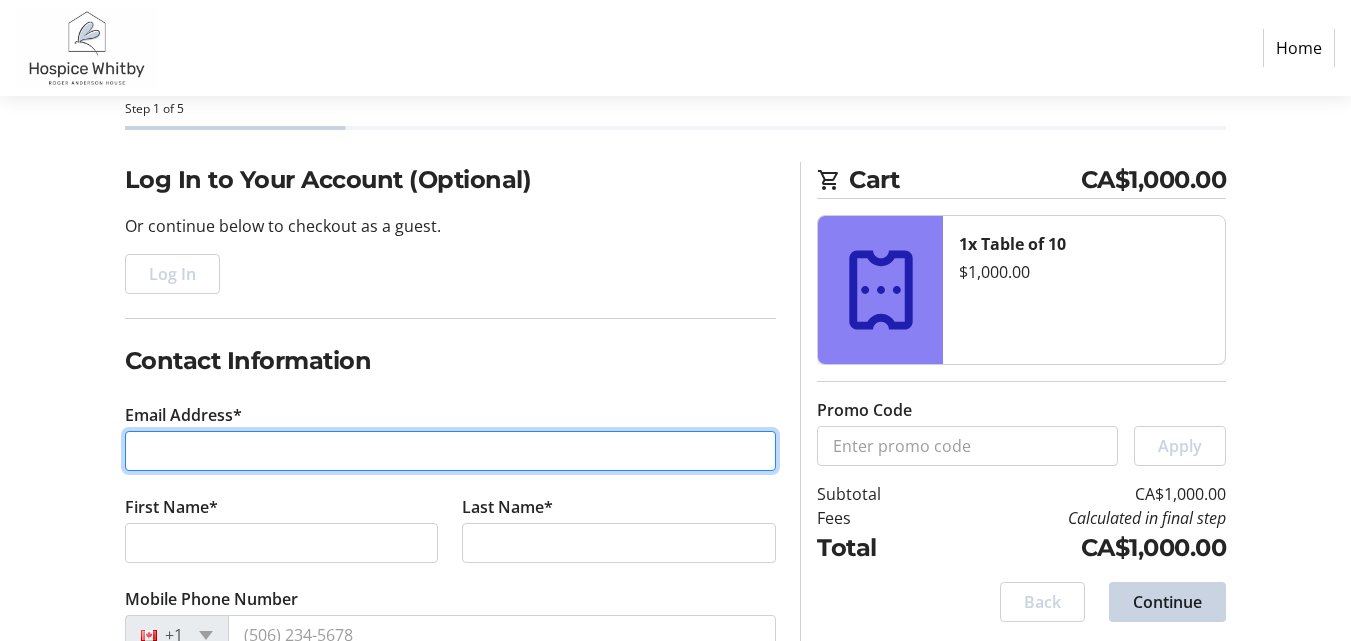 click on "Email Address*" at bounding box center (451, 451) 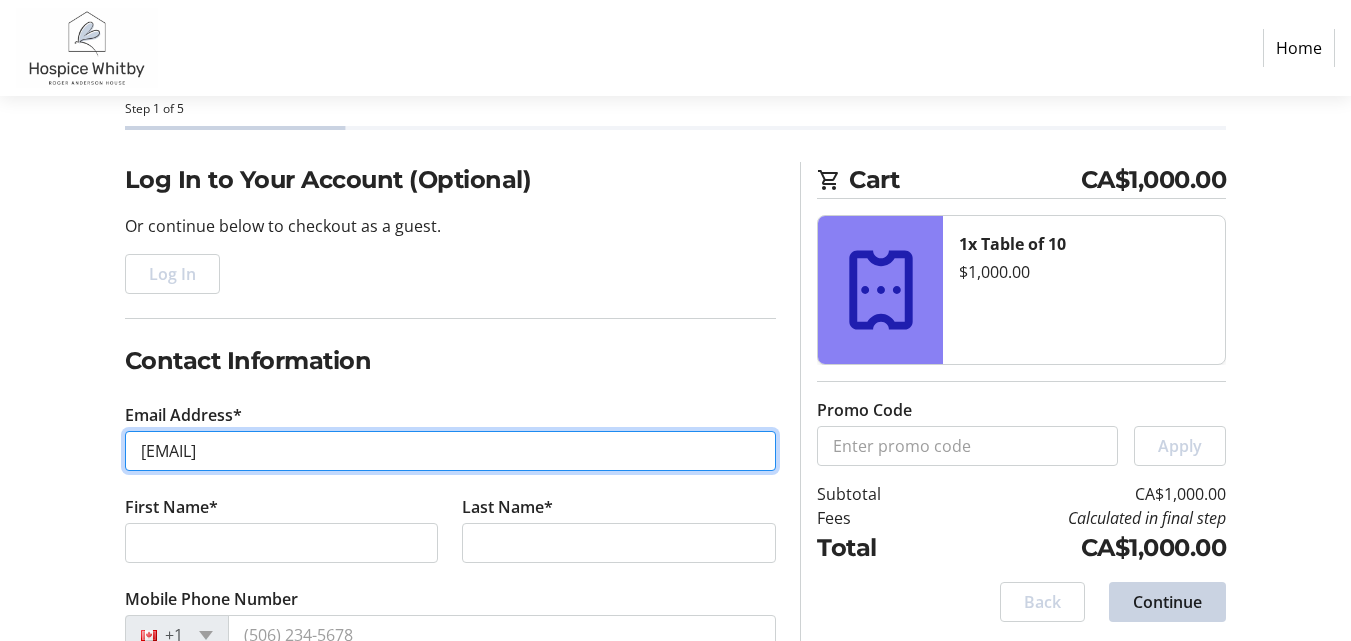 type on "[EMAIL]" 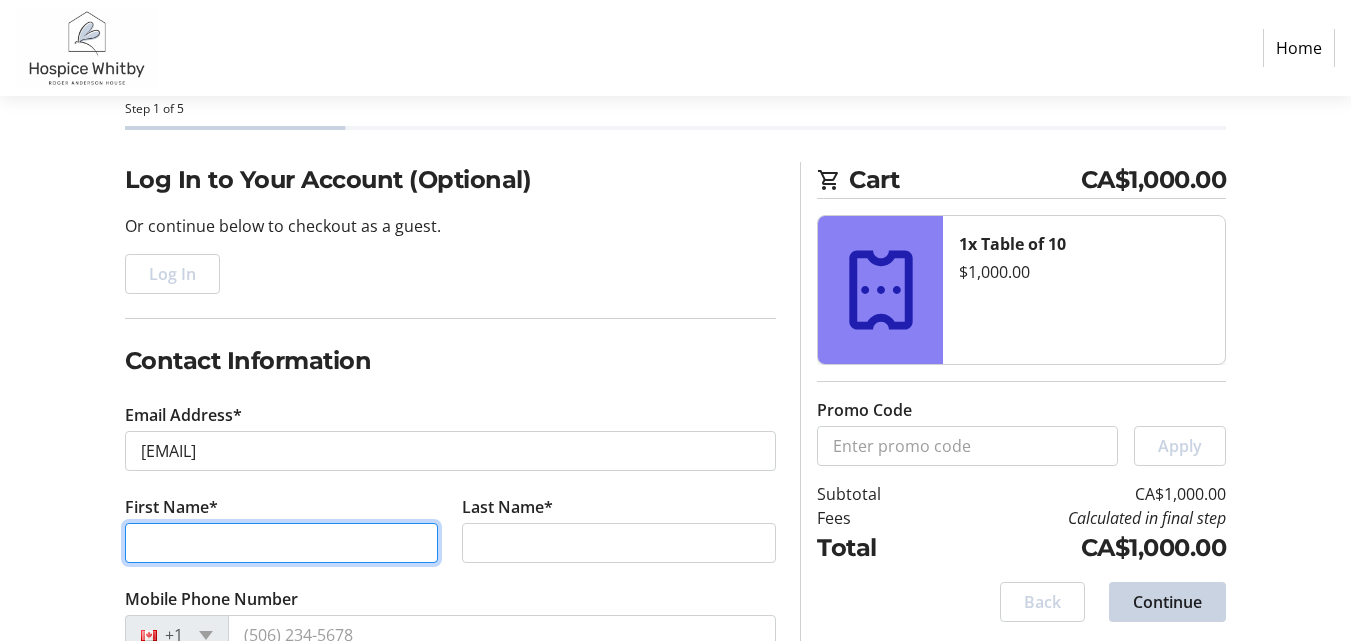 click on "First Name*" at bounding box center (282, 543) 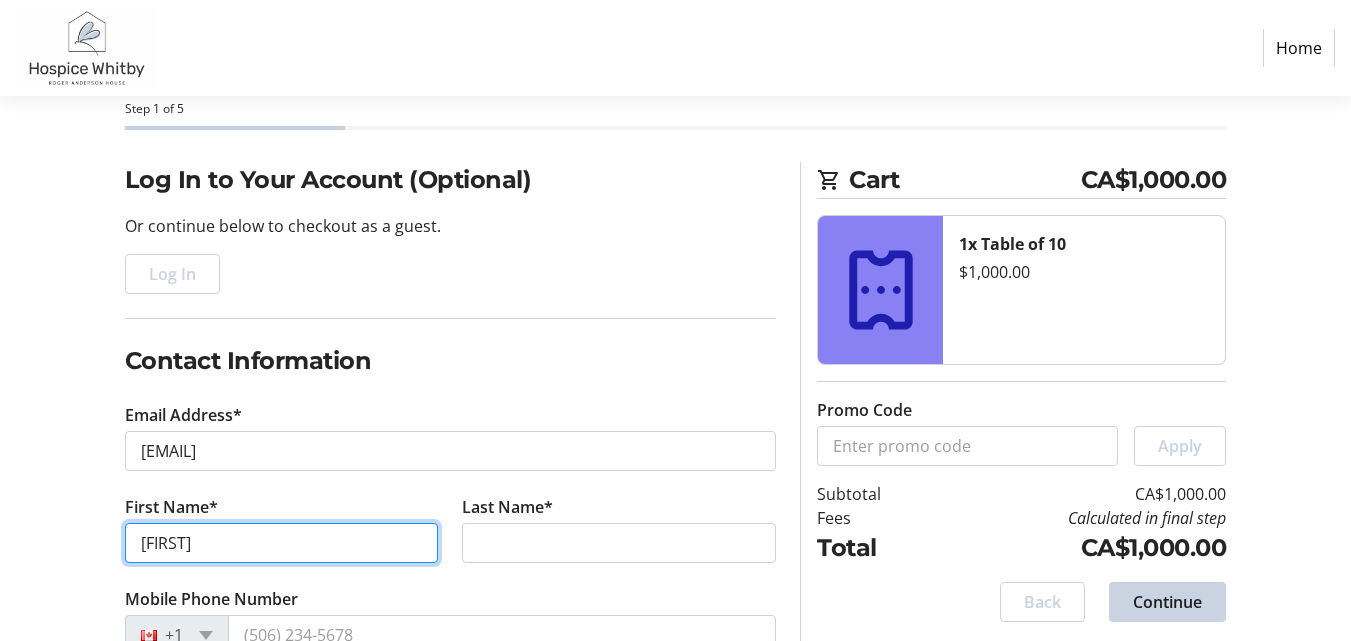 type on "[FIRST]" 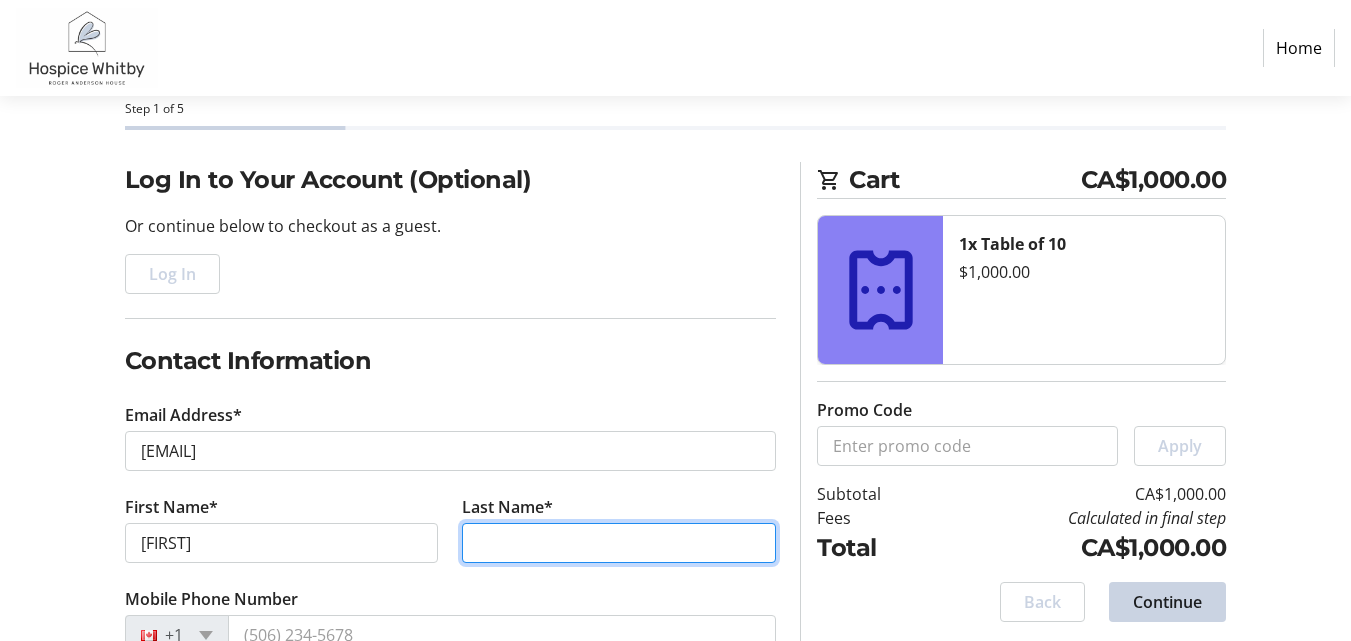 click on "Last Name*" at bounding box center [619, 543] 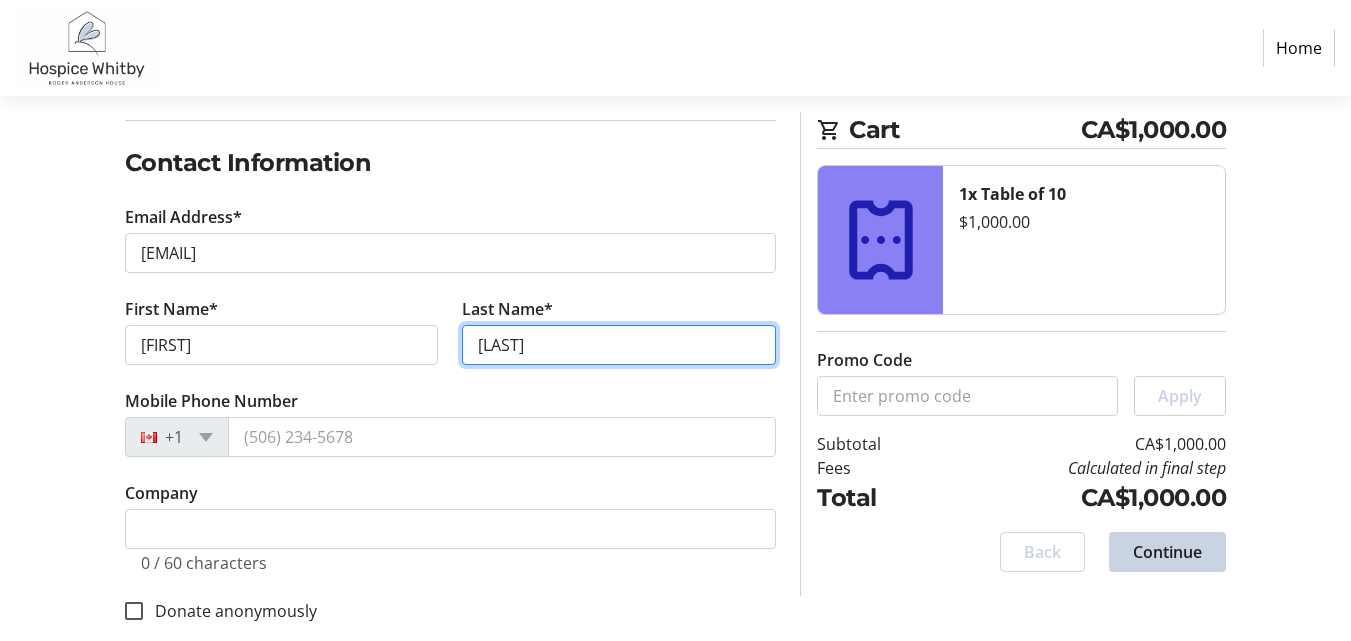 scroll, scrollTop: 300, scrollLeft: 0, axis: vertical 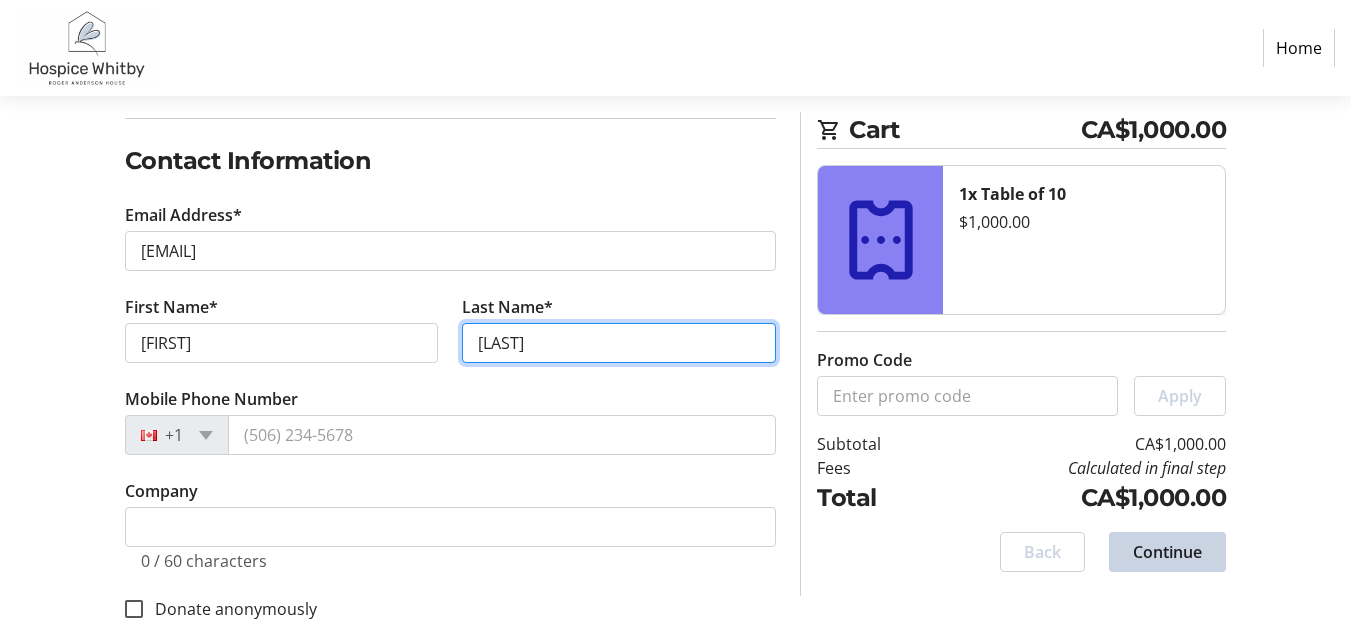 type on "[LAST]" 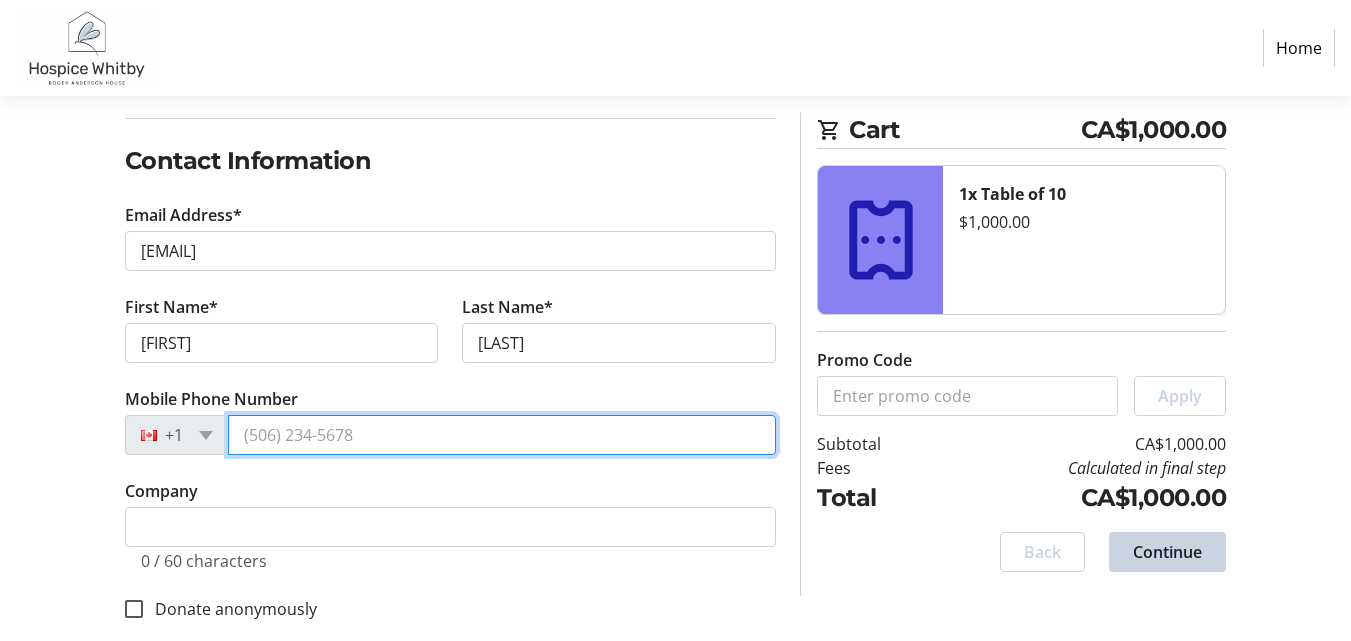 click on "Mobile Phone Number" at bounding box center (502, 435) 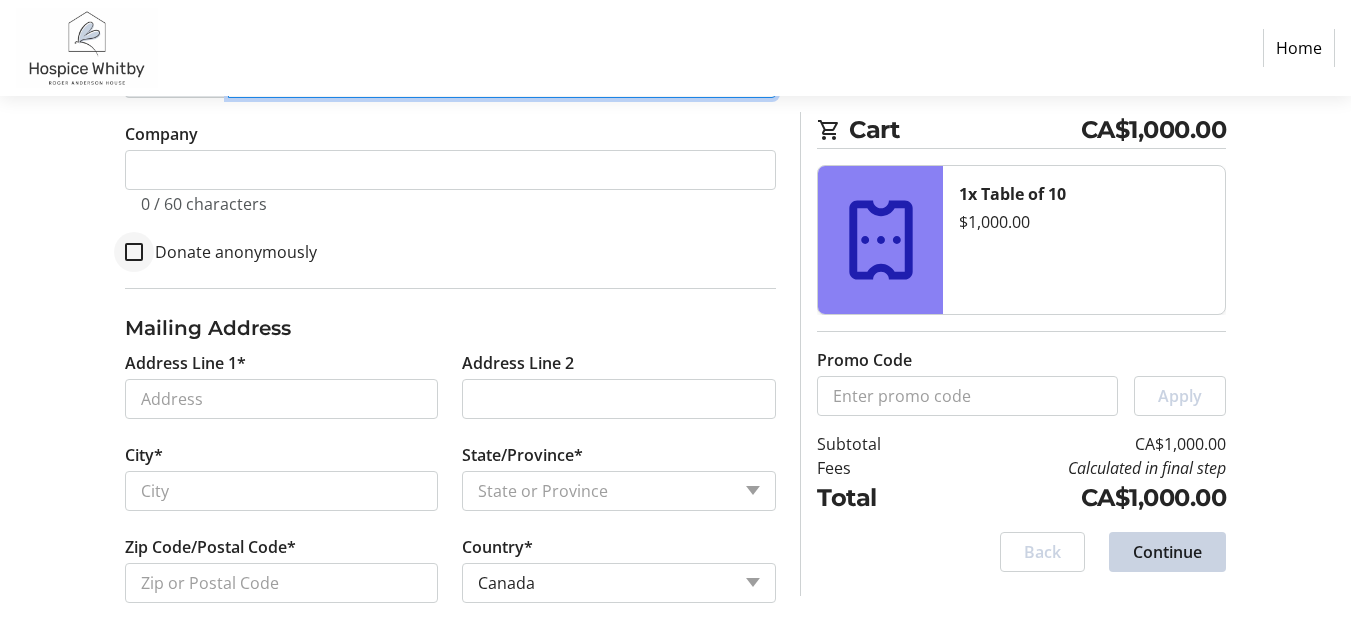 scroll, scrollTop: 667, scrollLeft: 0, axis: vertical 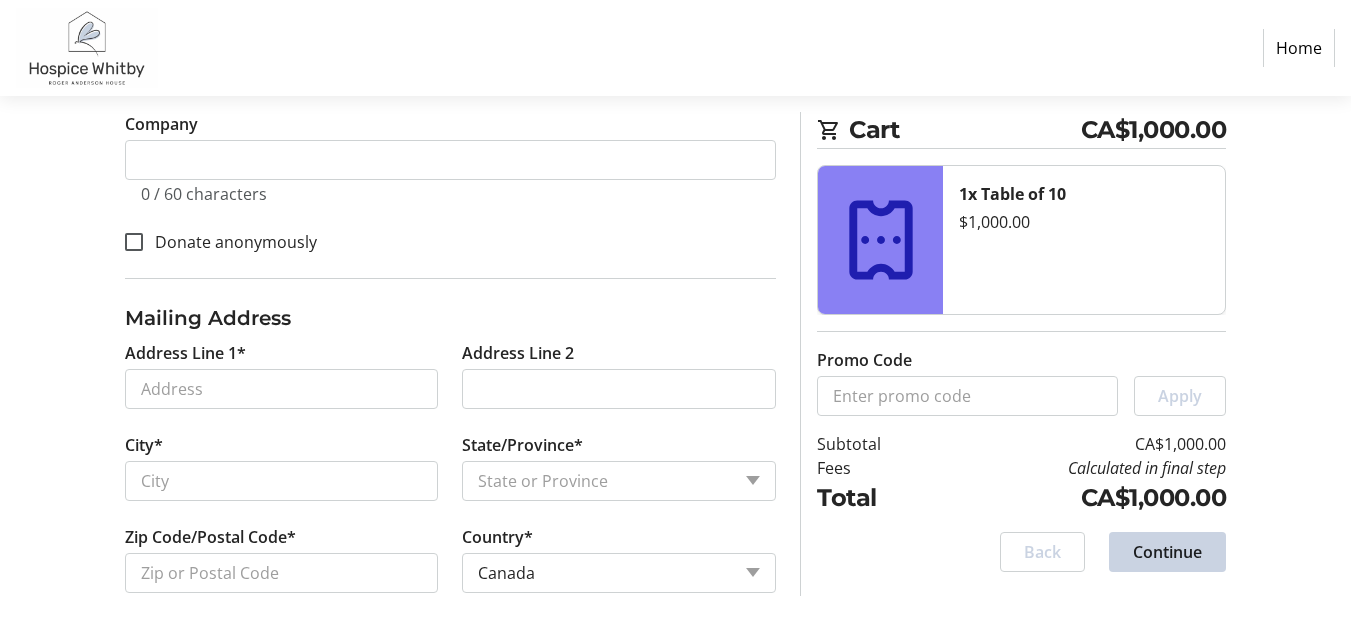 type on "([PHONE])" 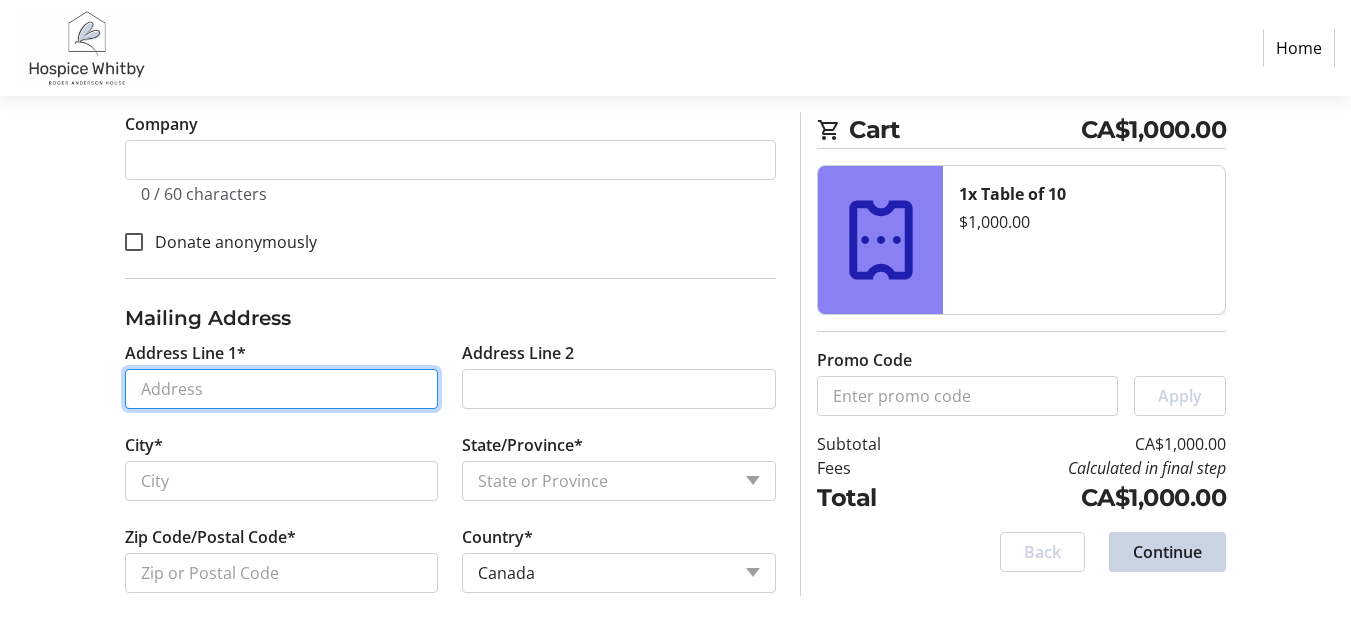 click on "Address Line 1*" at bounding box center [282, 389] 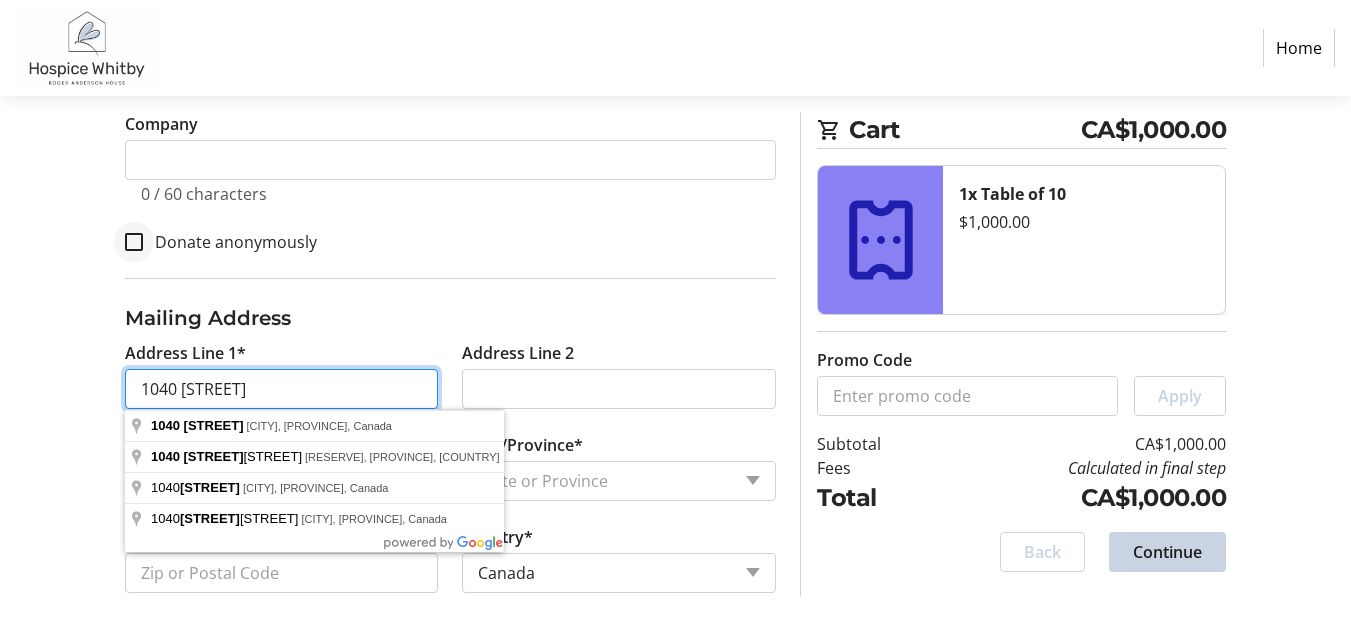 type on "1040 [STREET]" 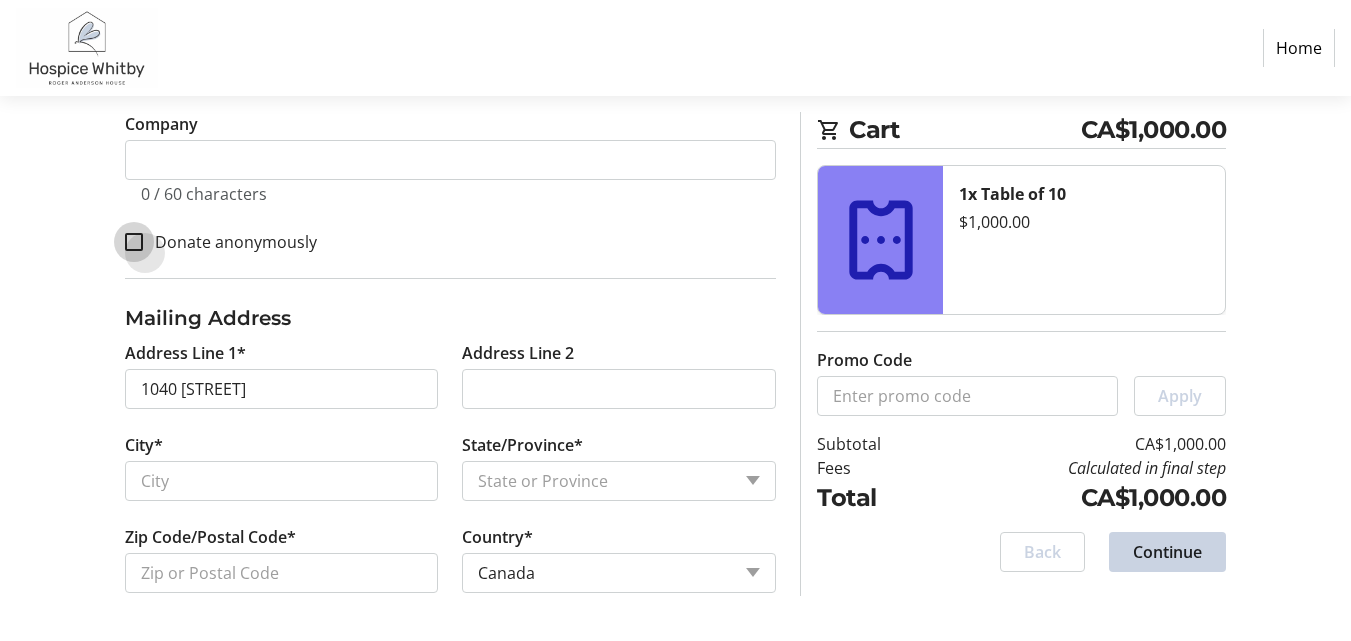 click on "Donate anonymously" at bounding box center [134, 242] 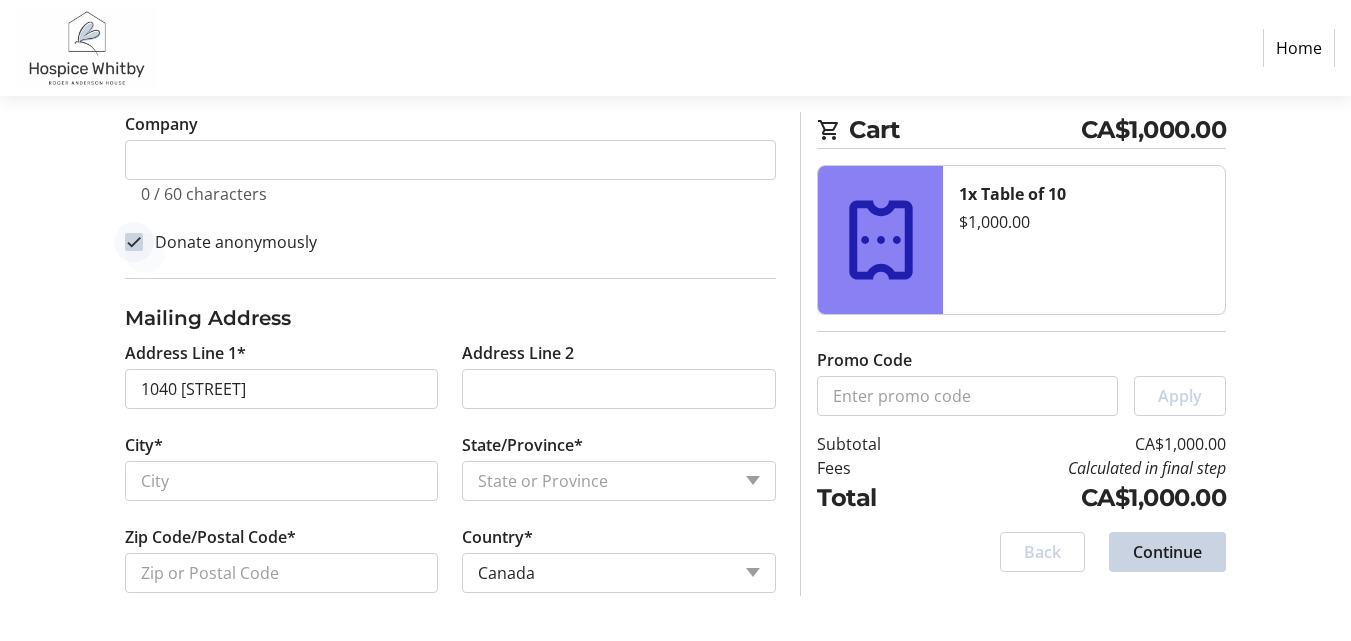 checkbox on "true" 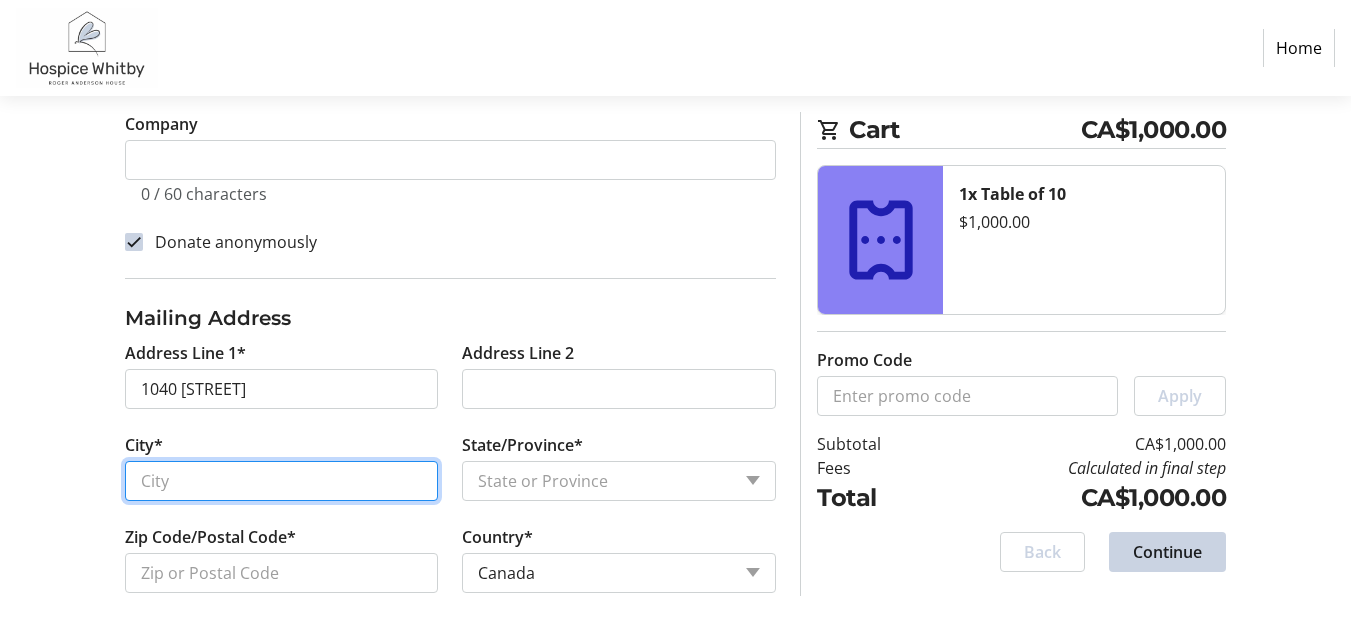 click on "City*" at bounding box center (282, 481) 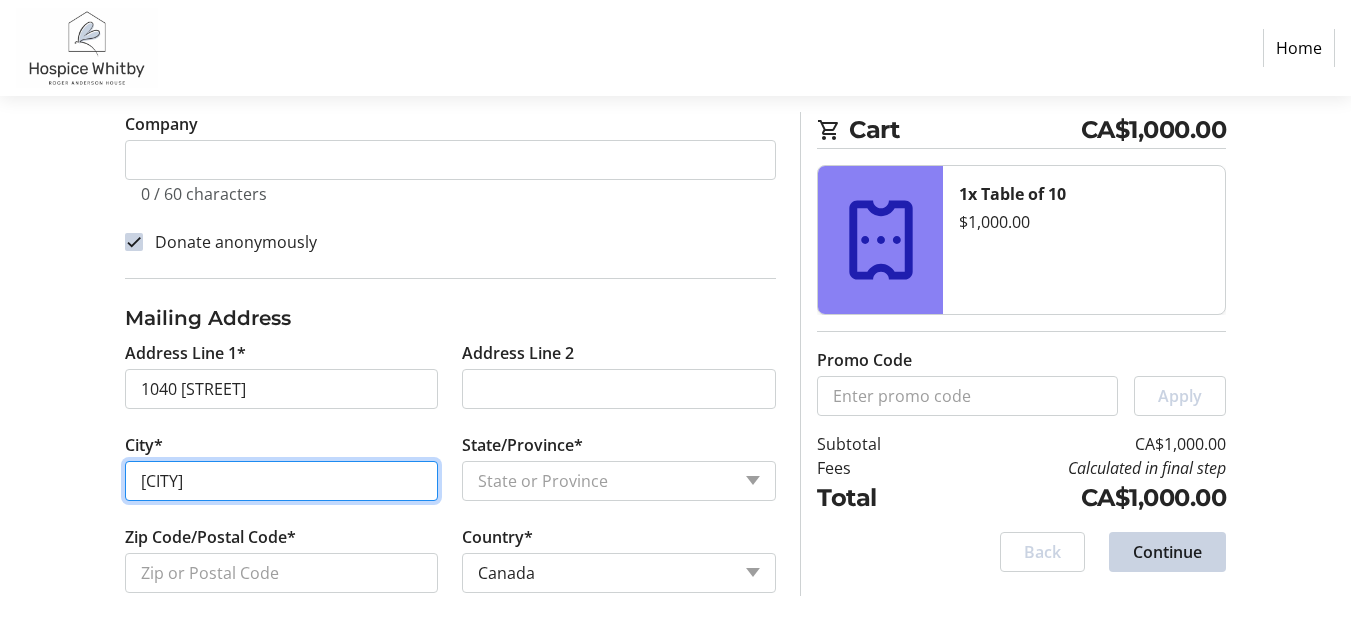 type on "[CITY]" 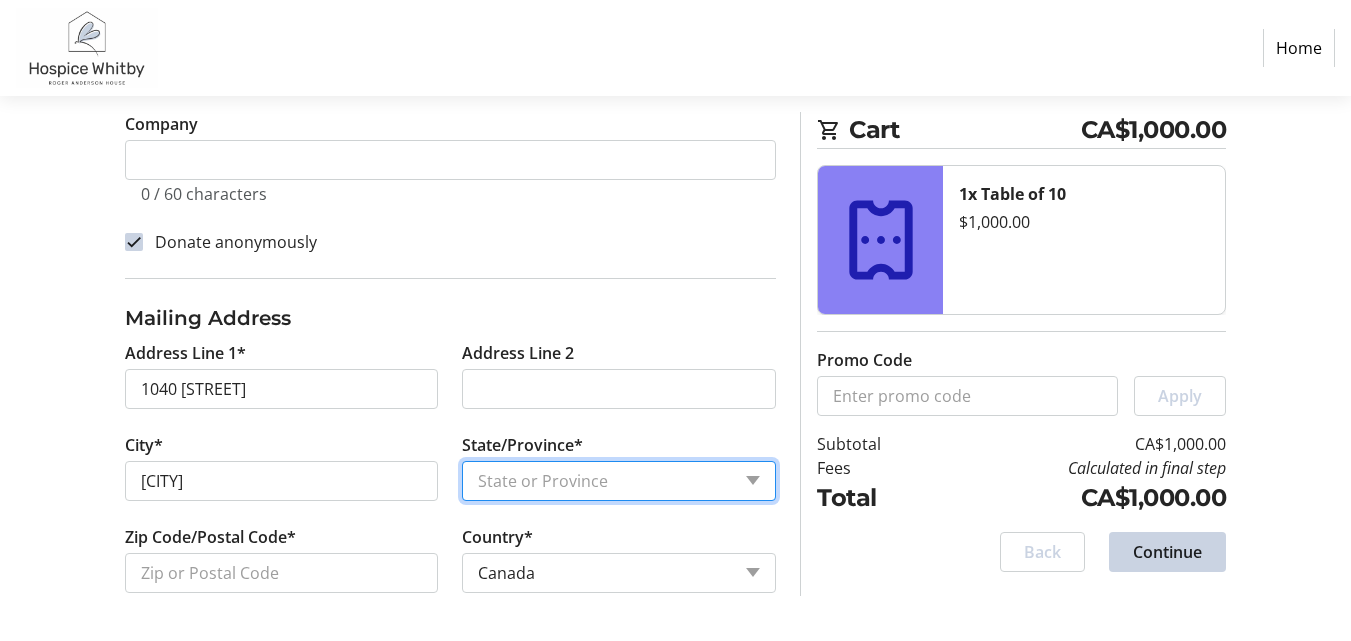 click on "State or Province  State or Province   Alberta   British Columbia   Manitoba   New Brunswick   Newfoundland and Labrador   Nova Scotia   Ontario   Prince Edward Island   Quebec   Saskatchewan   Northwest Territories   Nunavut   Yukon" at bounding box center [619, 481] 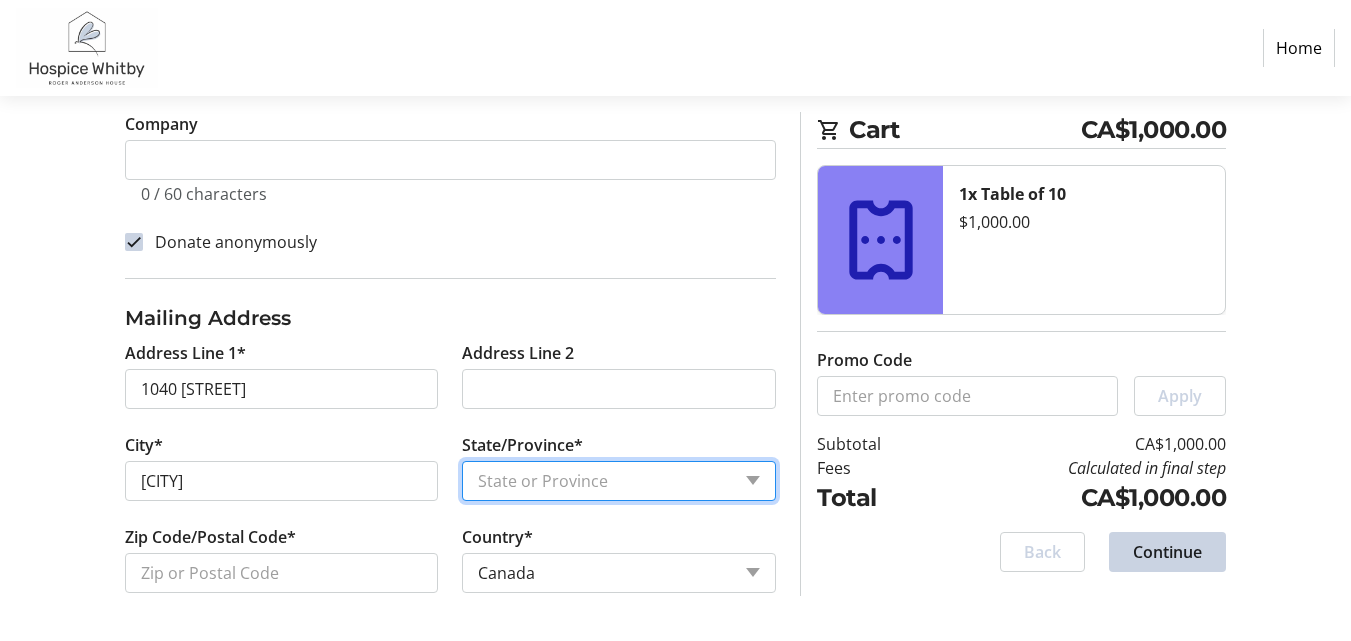 select on "[PROVINCE]" 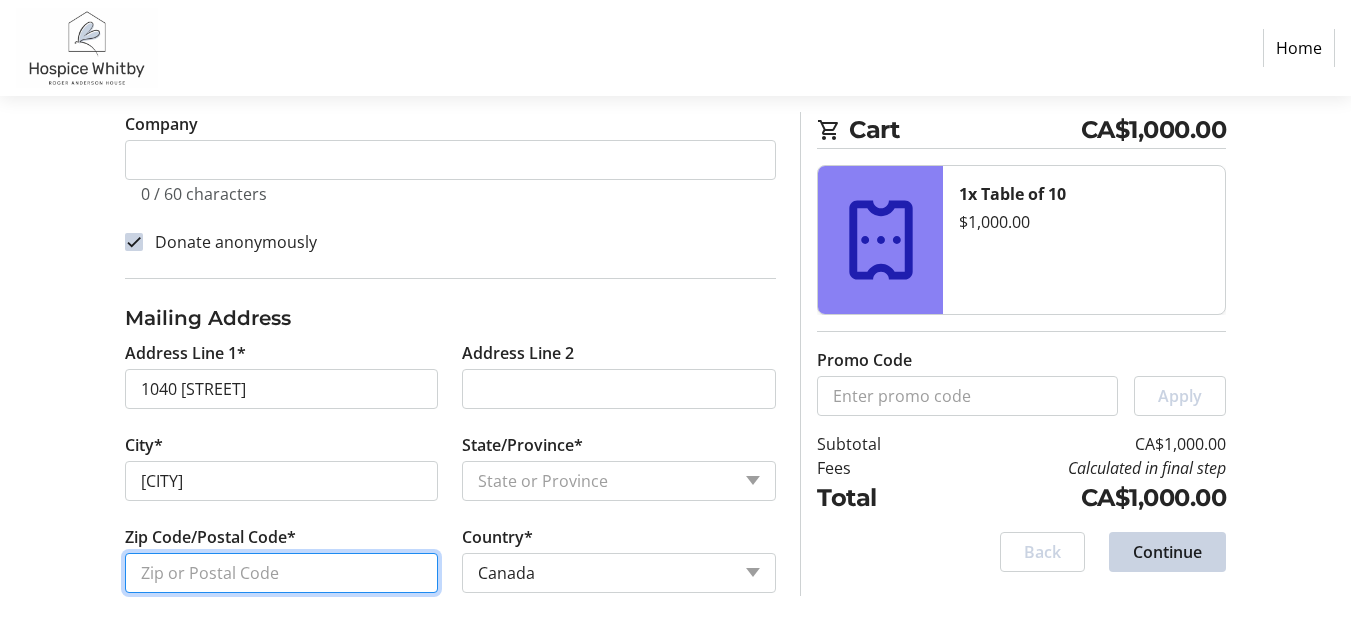 click on "Zip Code/Postal Code*" at bounding box center (282, 573) 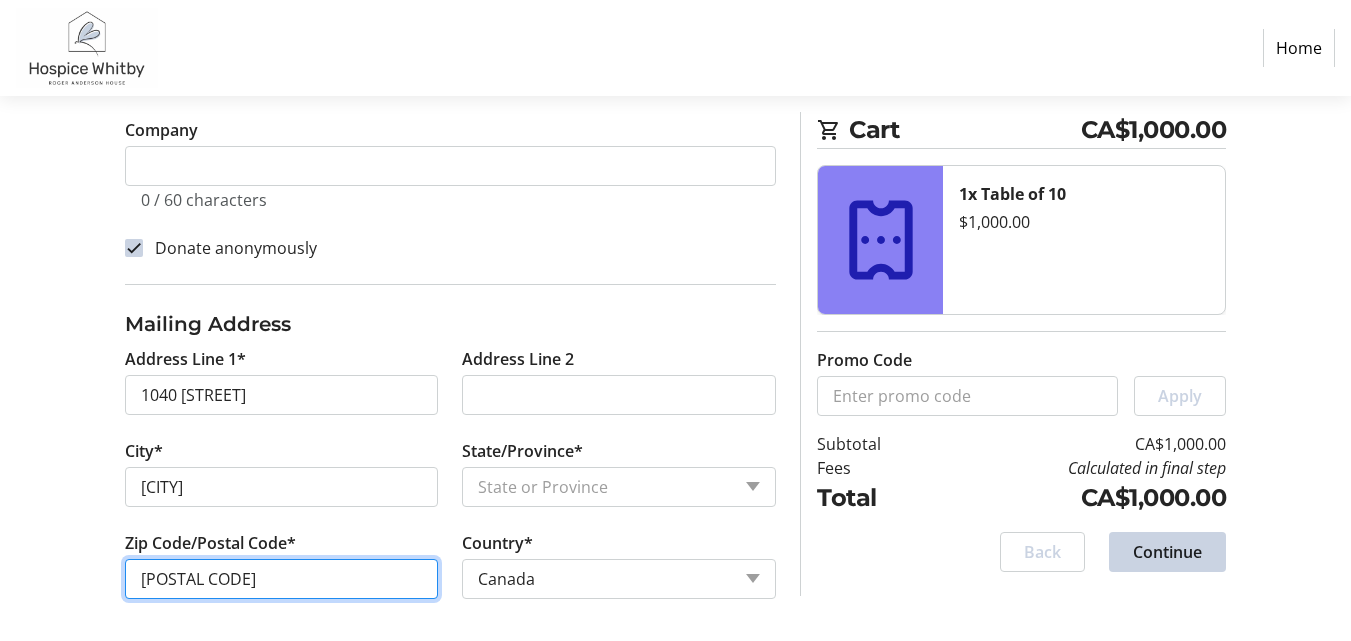 scroll, scrollTop: 667, scrollLeft: 0, axis: vertical 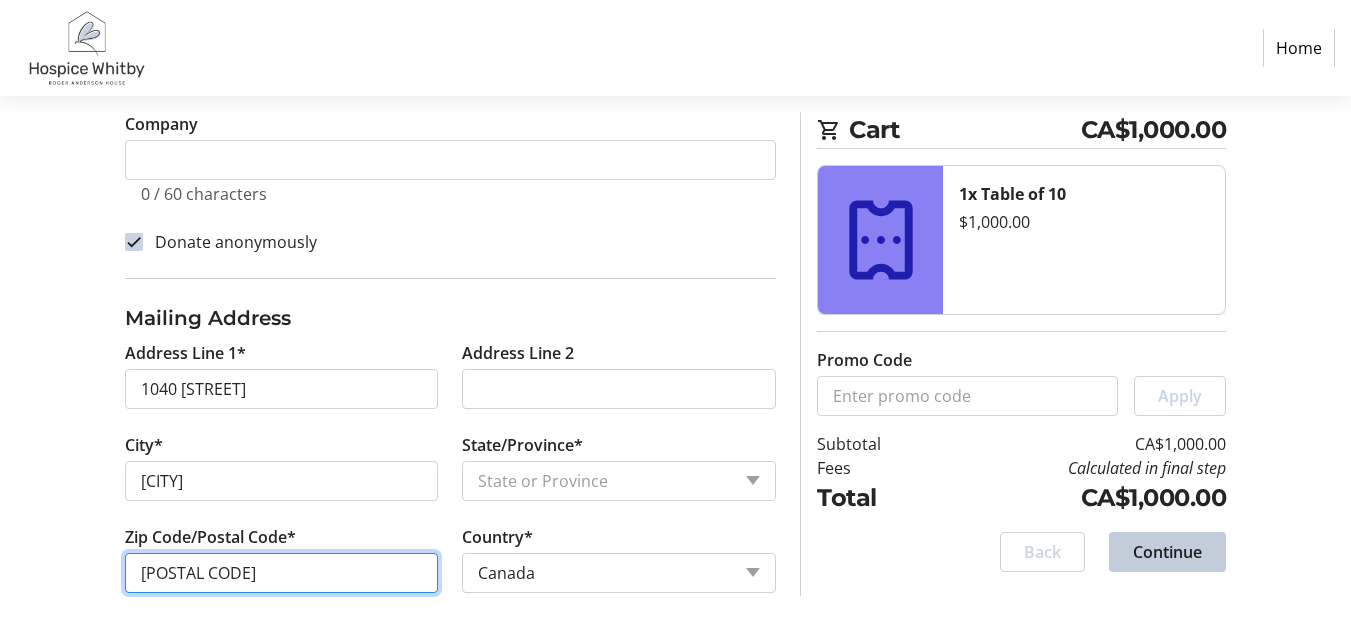 type on "[POSTAL CODE]" 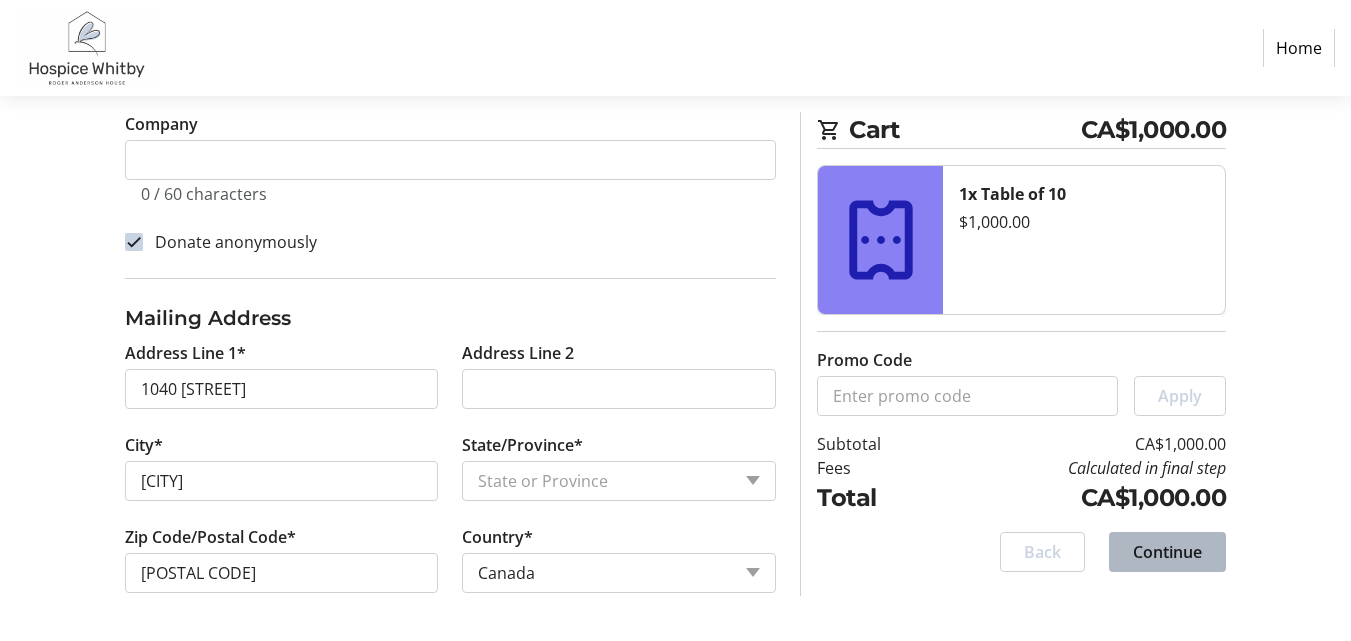 click on "Continue" 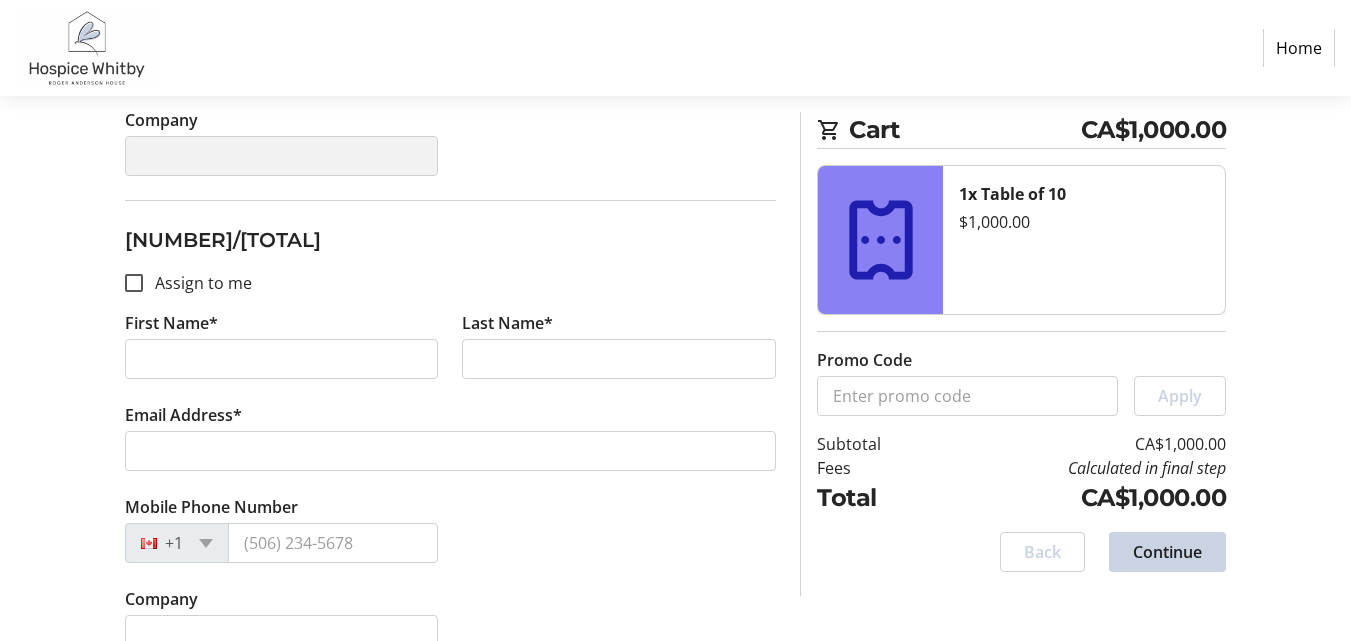 scroll, scrollTop: 800, scrollLeft: 0, axis: vertical 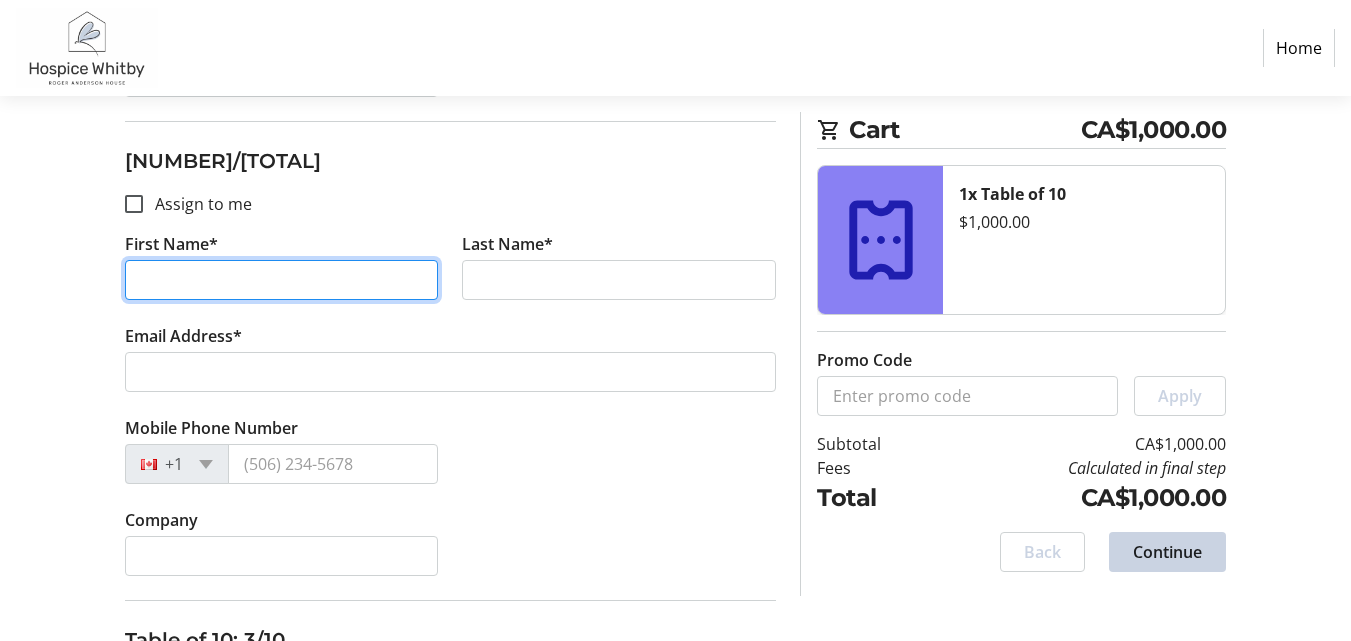 click on "First Name*" at bounding box center [282, 280] 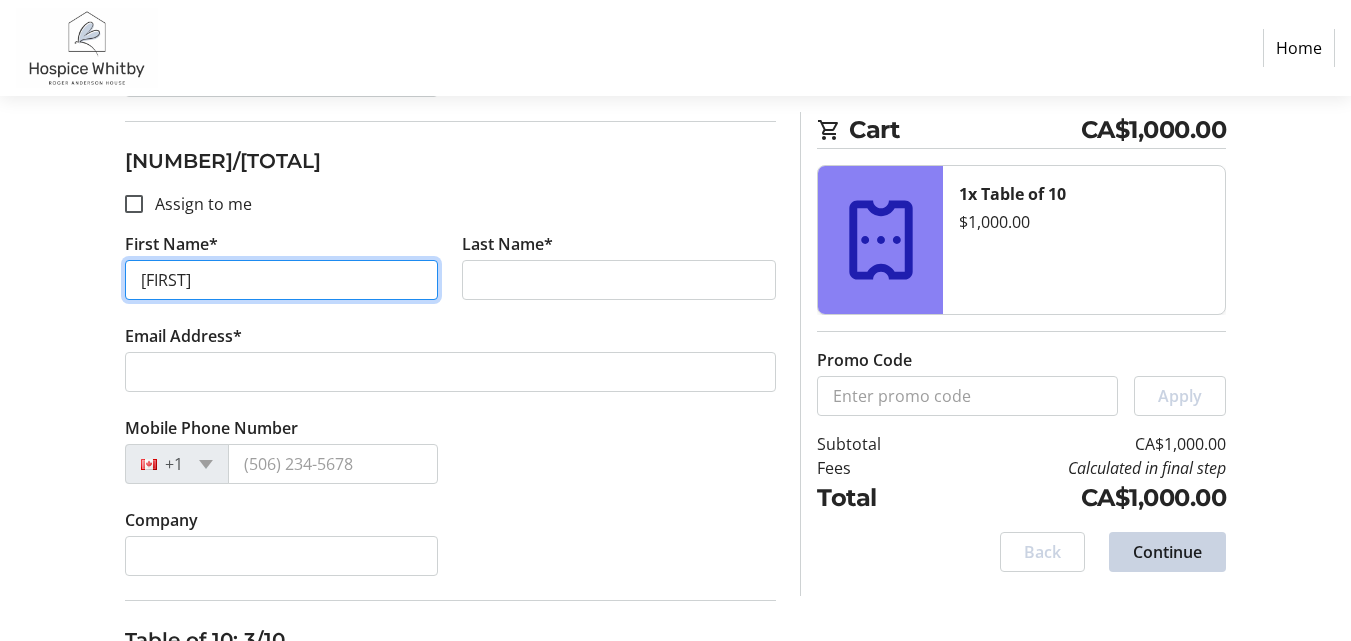type on "[FIRST]" 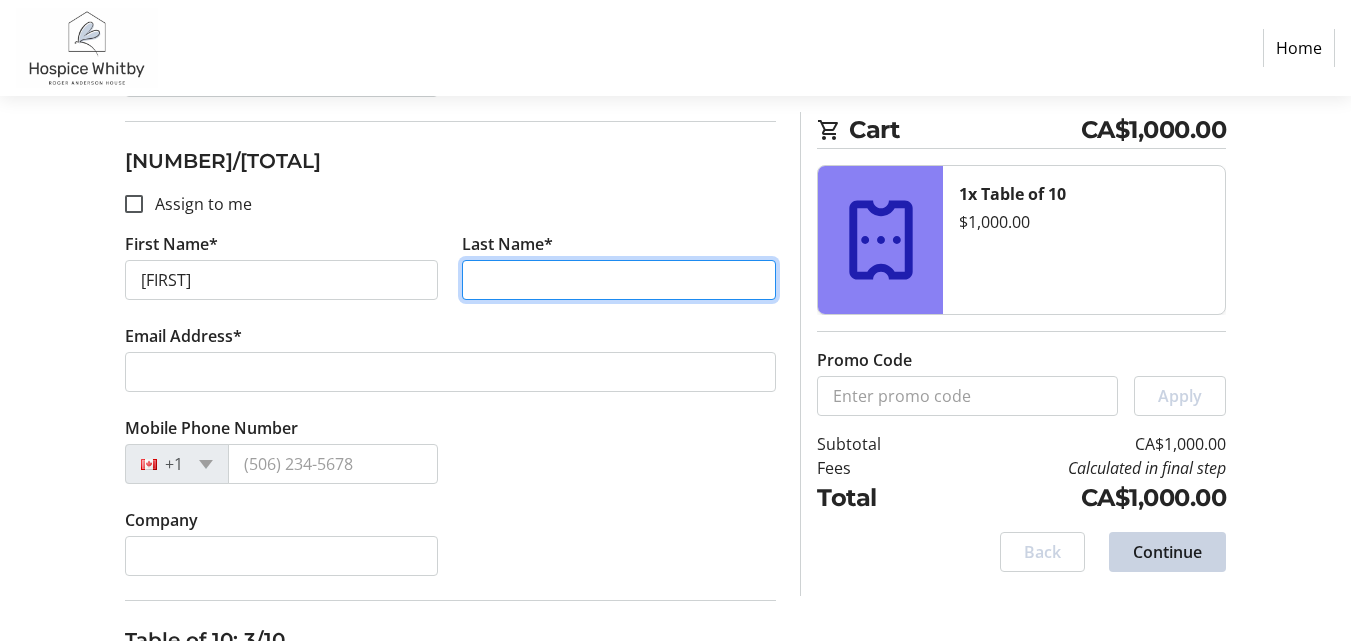 click on "Last Name*" at bounding box center [619, 280] 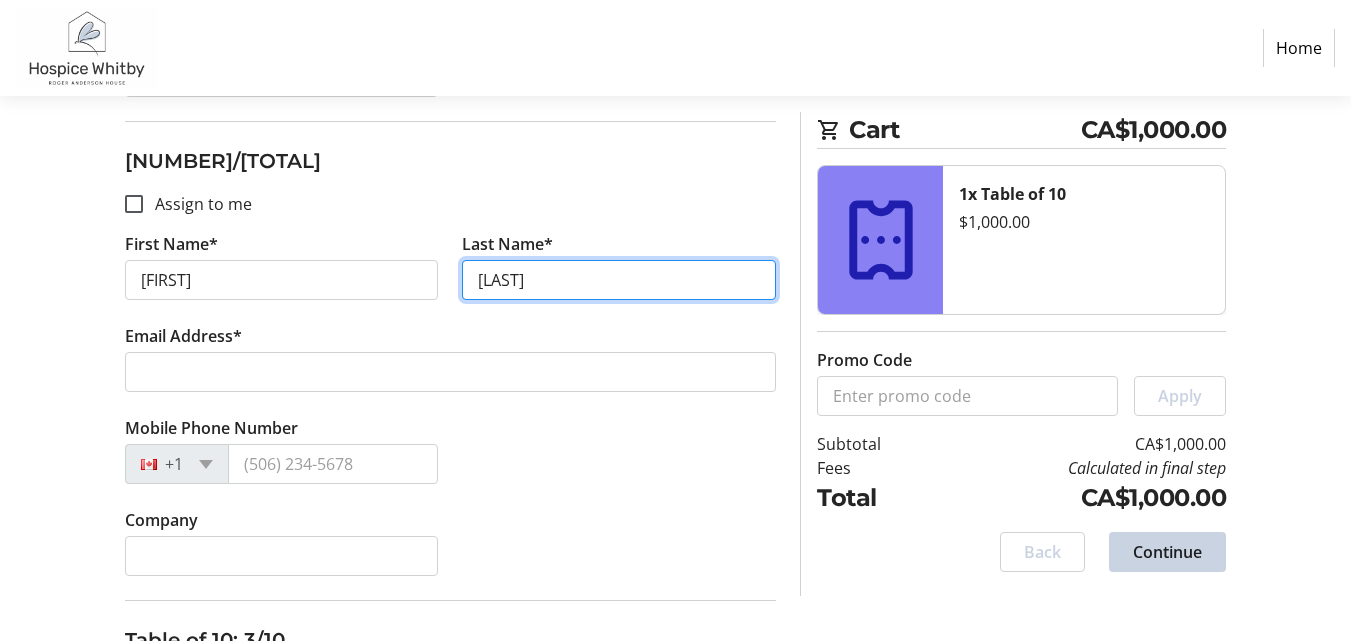type on "[LAST]" 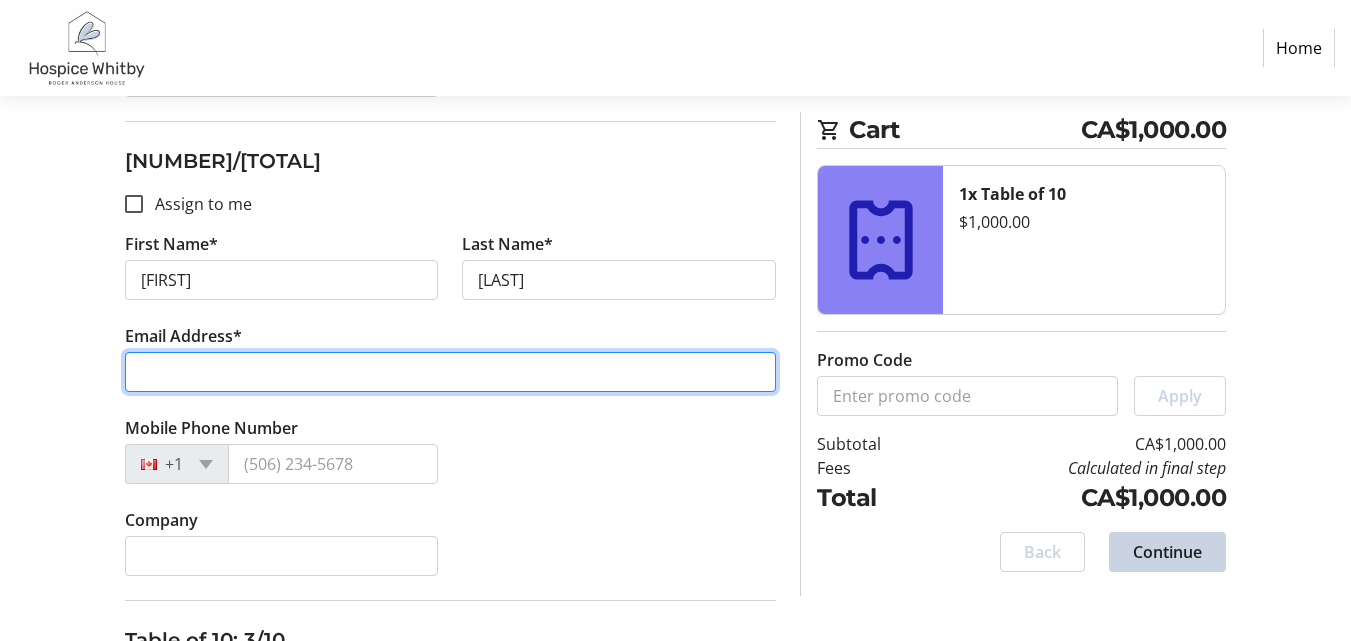 click on "Email Address*" at bounding box center (451, 372) 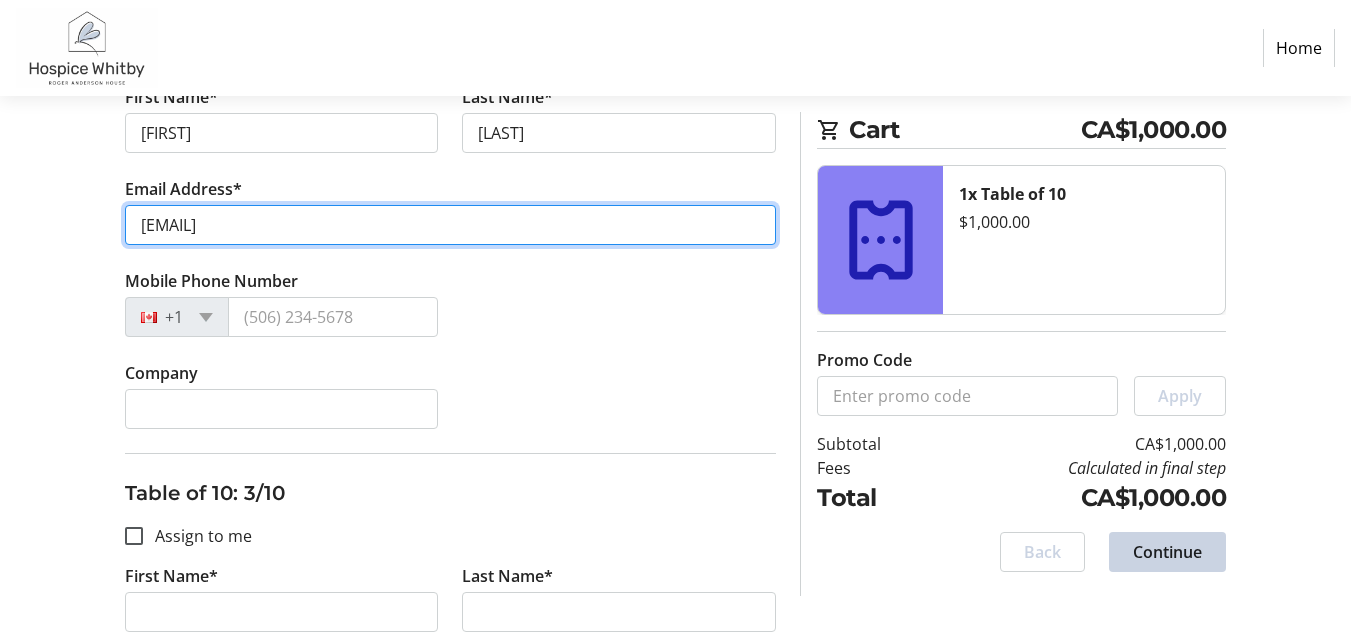 scroll, scrollTop: 1000, scrollLeft: 0, axis: vertical 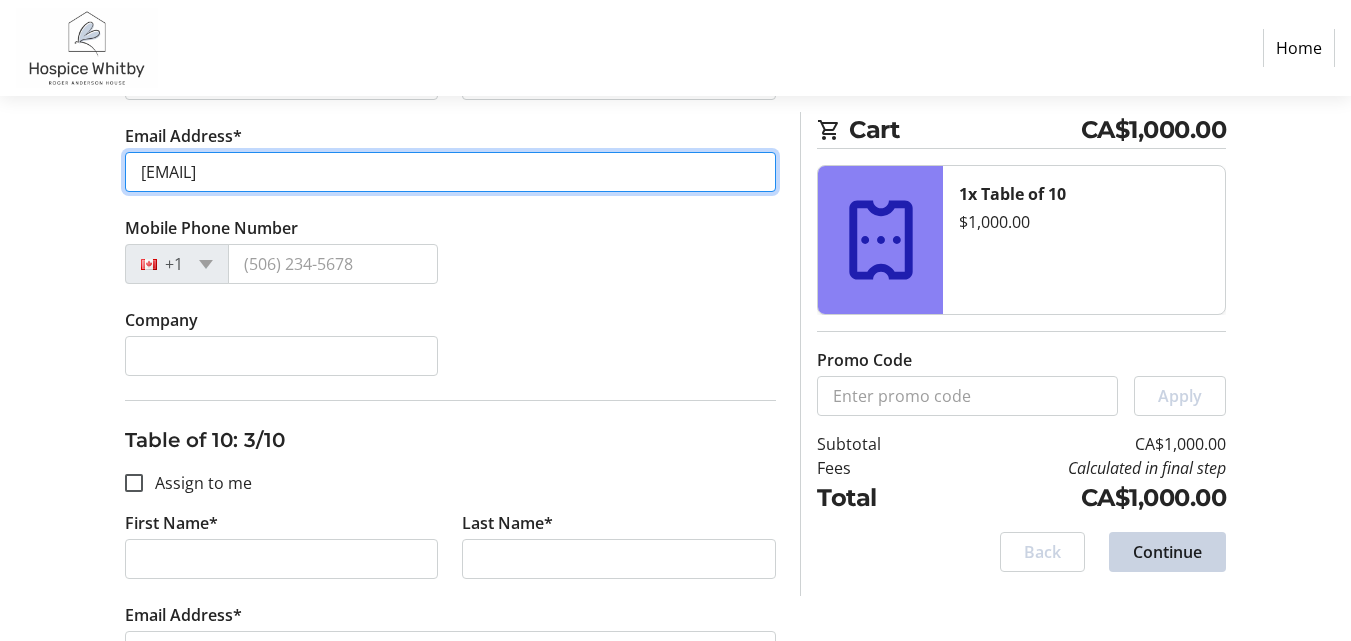 type on "[EMAIL]" 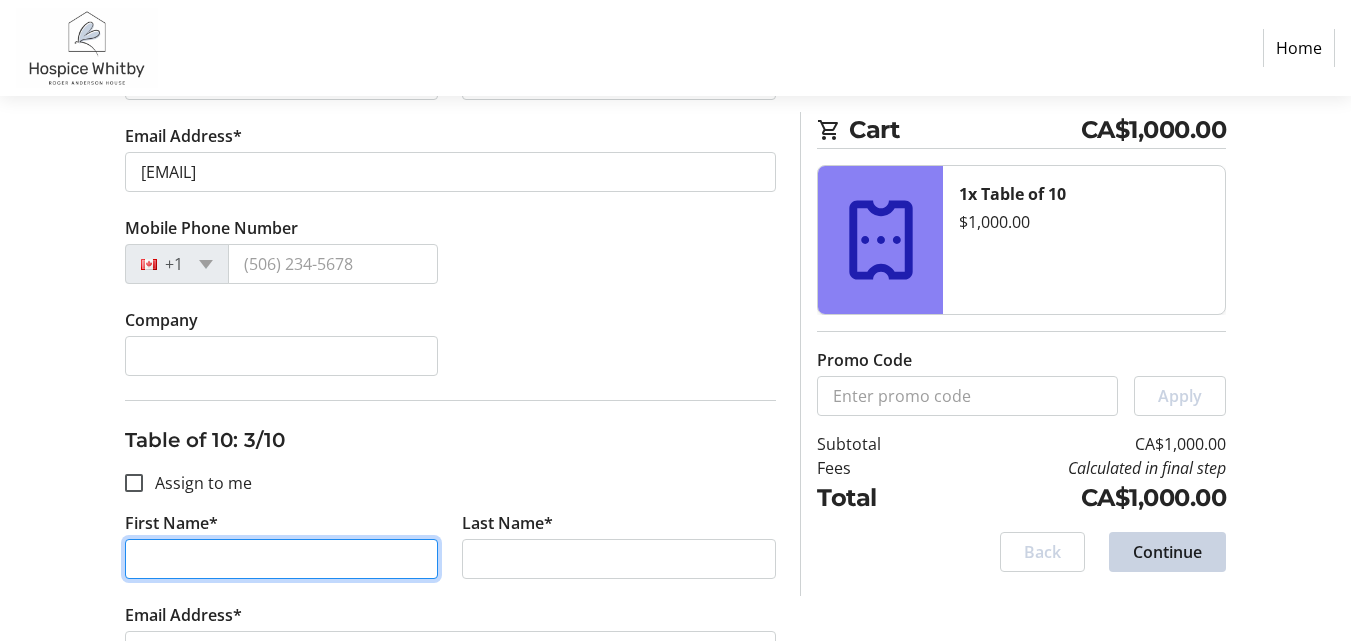 click on "First Name*" at bounding box center (282, 559) 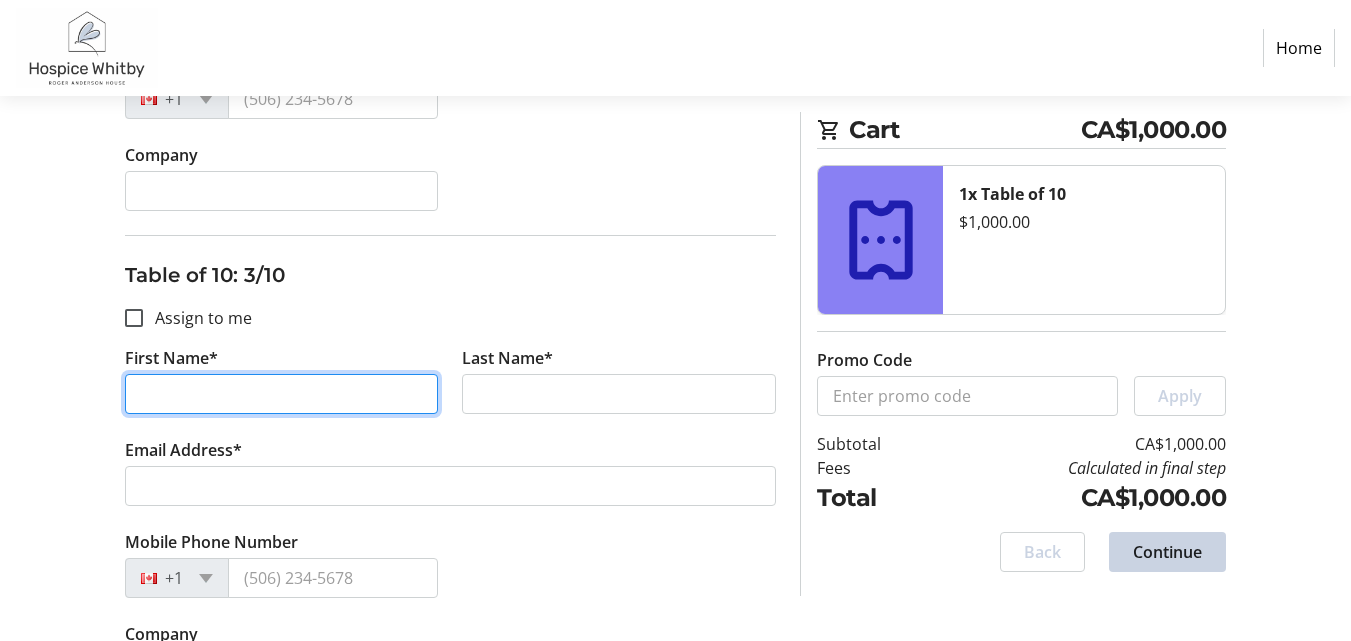 scroll, scrollTop: 1200, scrollLeft: 0, axis: vertical 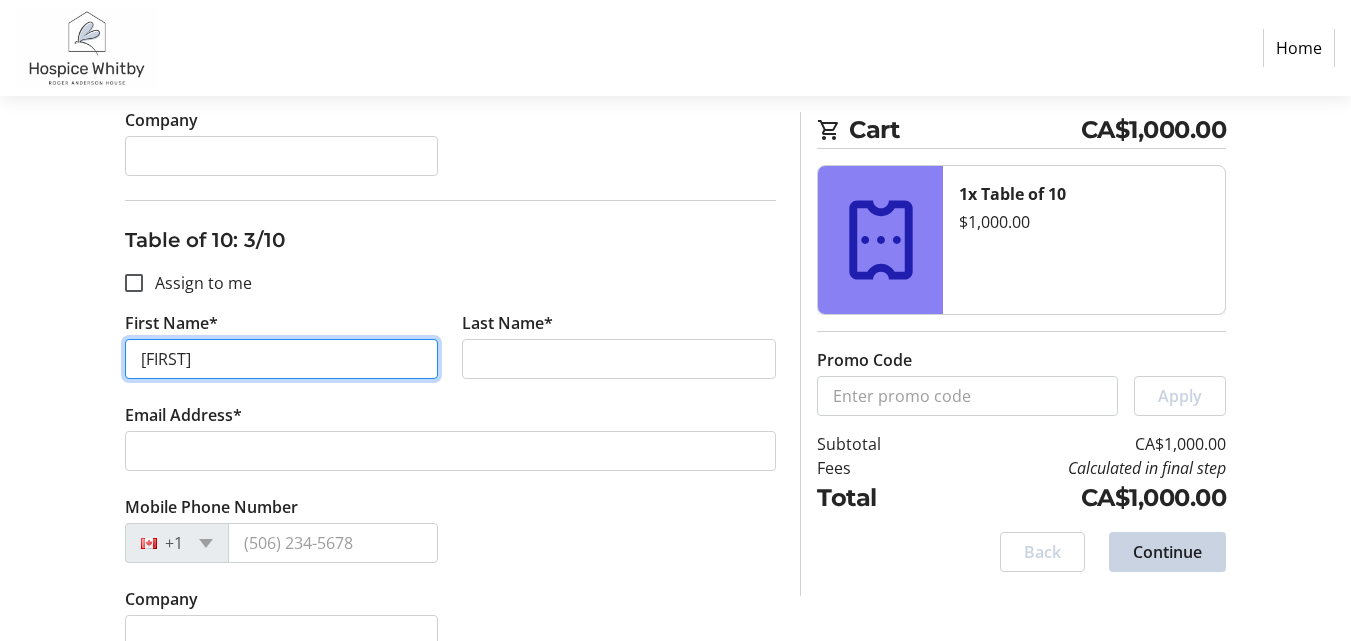 type on "[FIRST]" 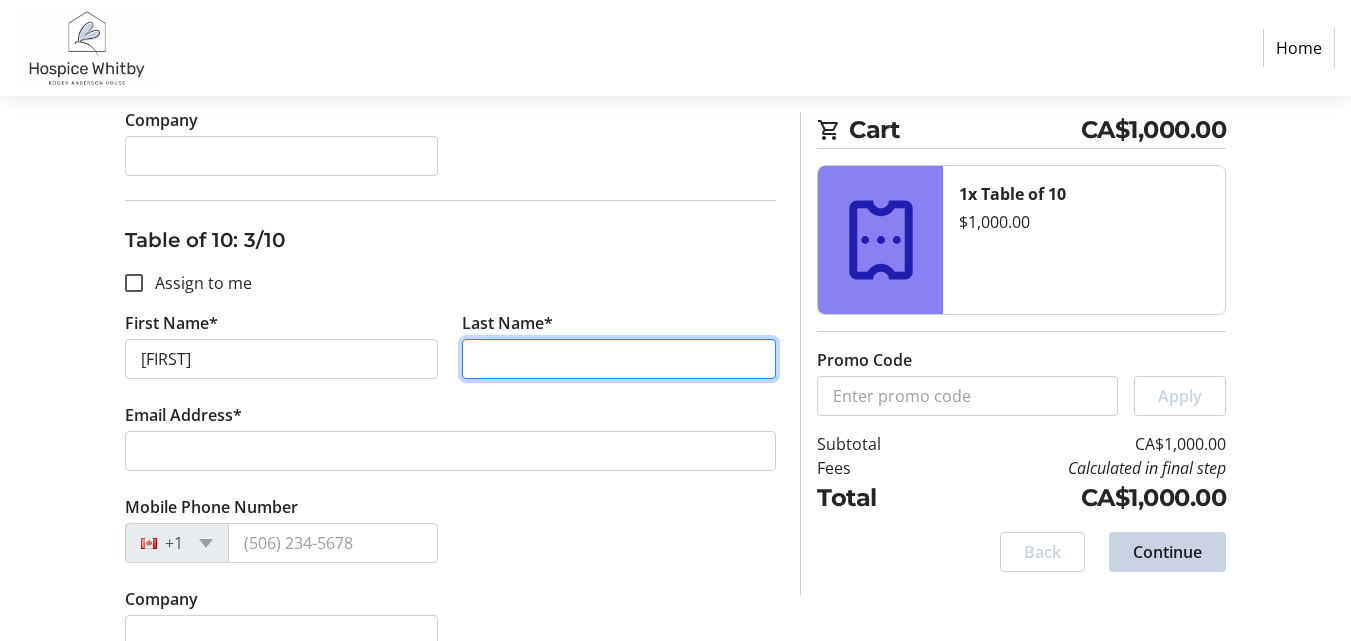 click on "Last Name*" at bounding box center [619, 359] 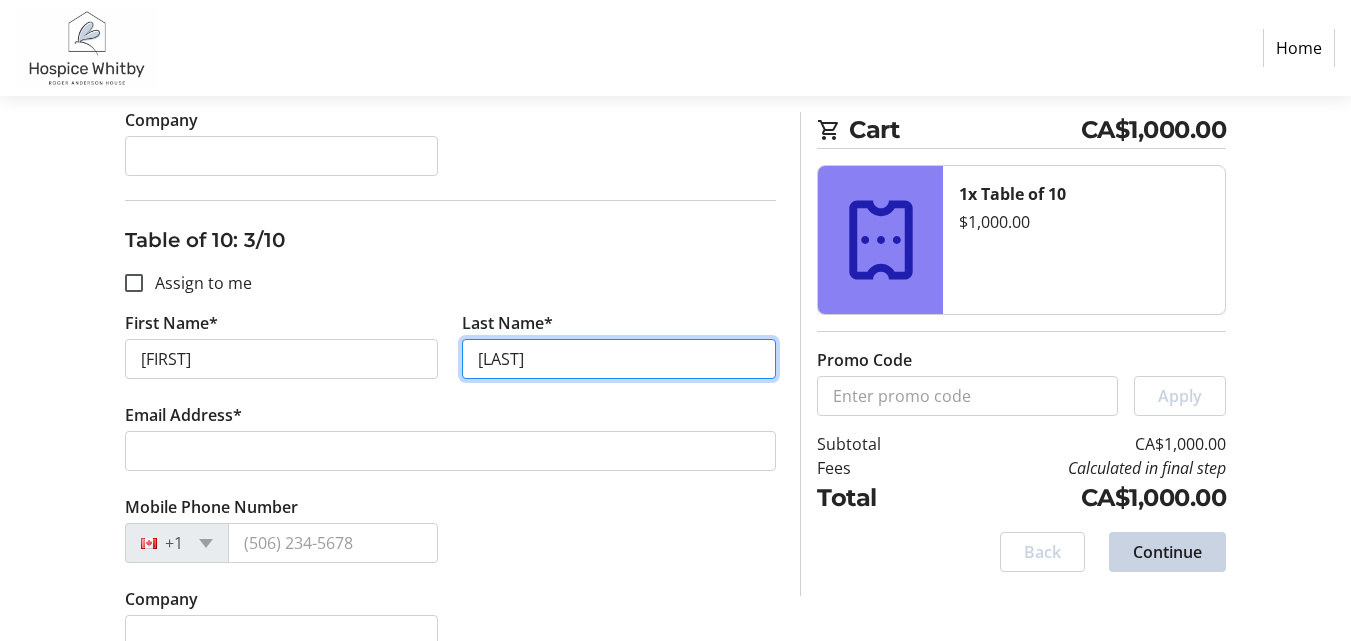 type on "[LAST]" 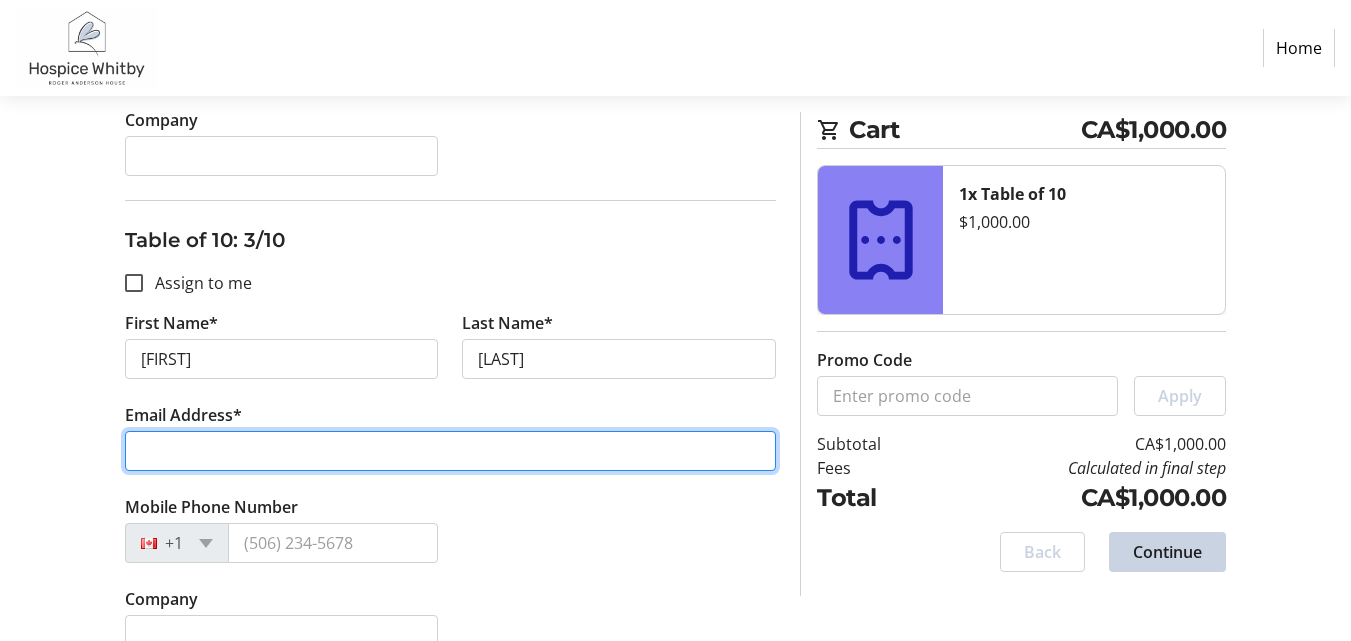 click on "Email Address*" at bounding box center (451, 451) 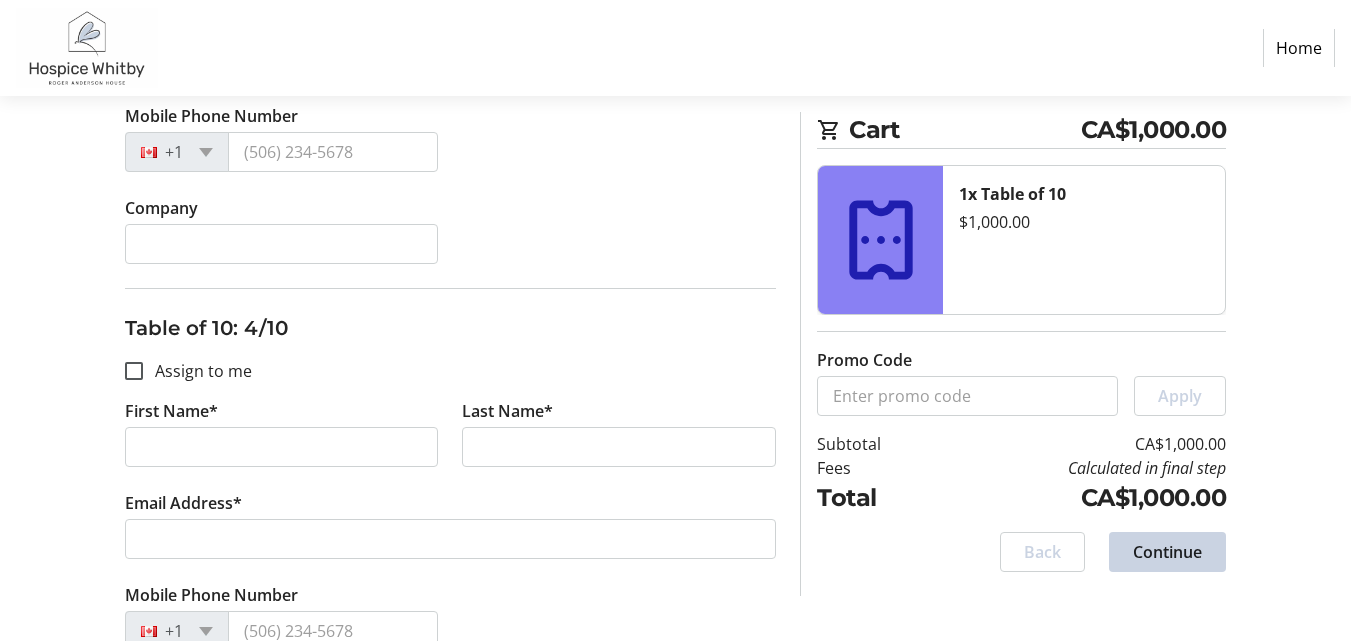scroll, scrollTop: 1600, scrollLeft: 0, axis: vertical 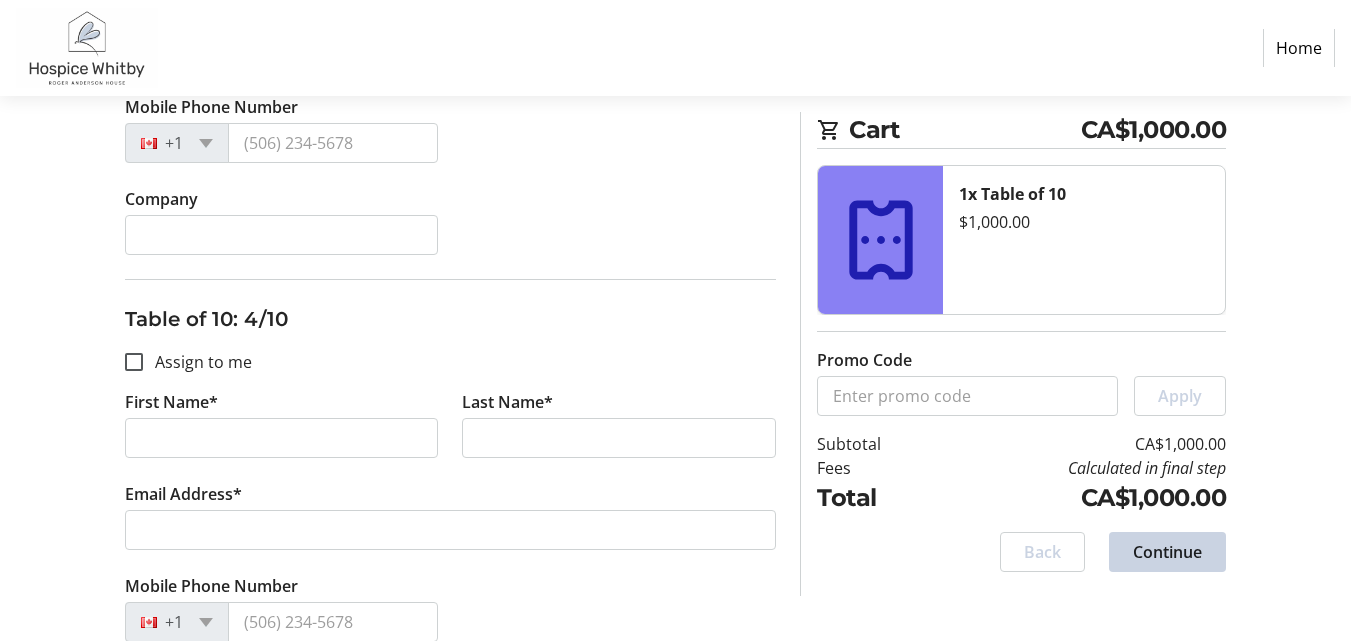 type on "[EMAIL]" 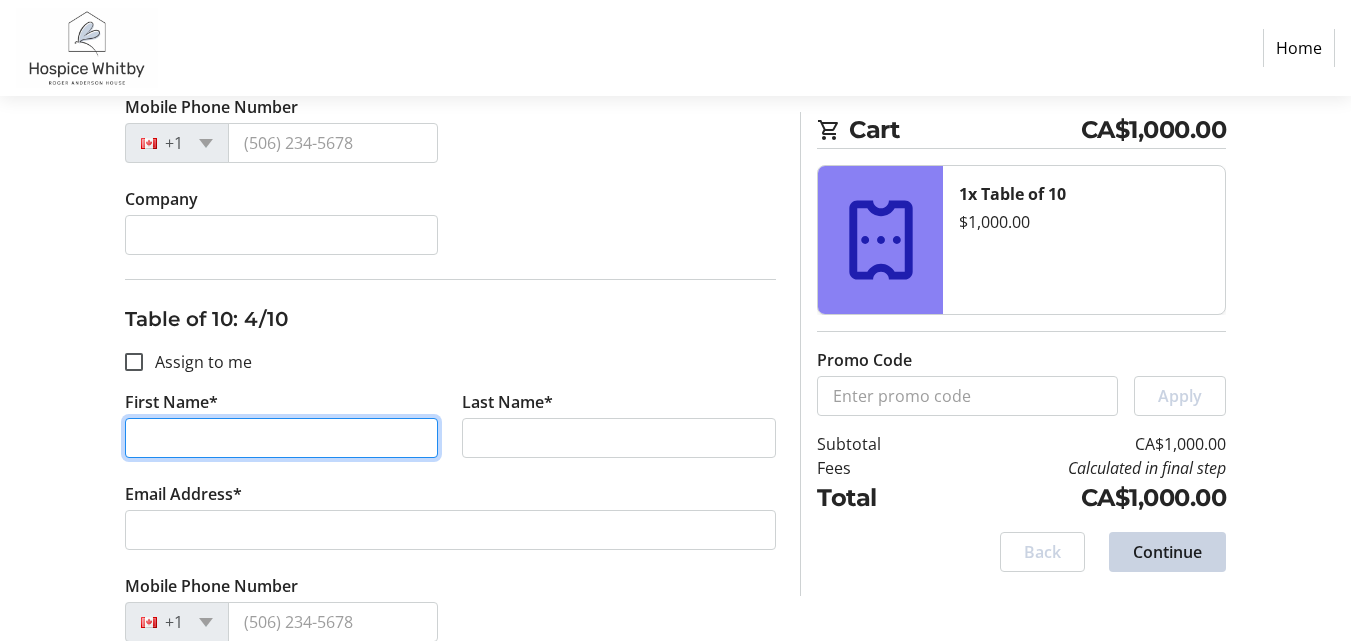 click on "First Name*" at bounding box center (282, 438) 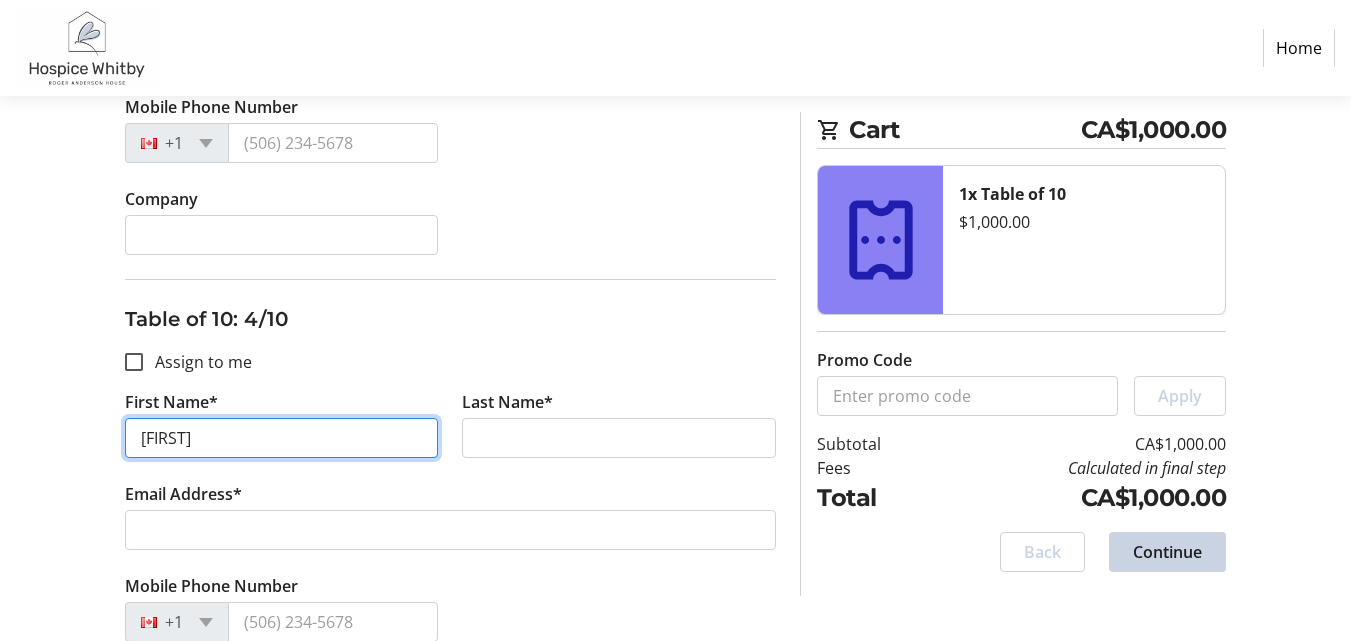type on "[FIRST]" 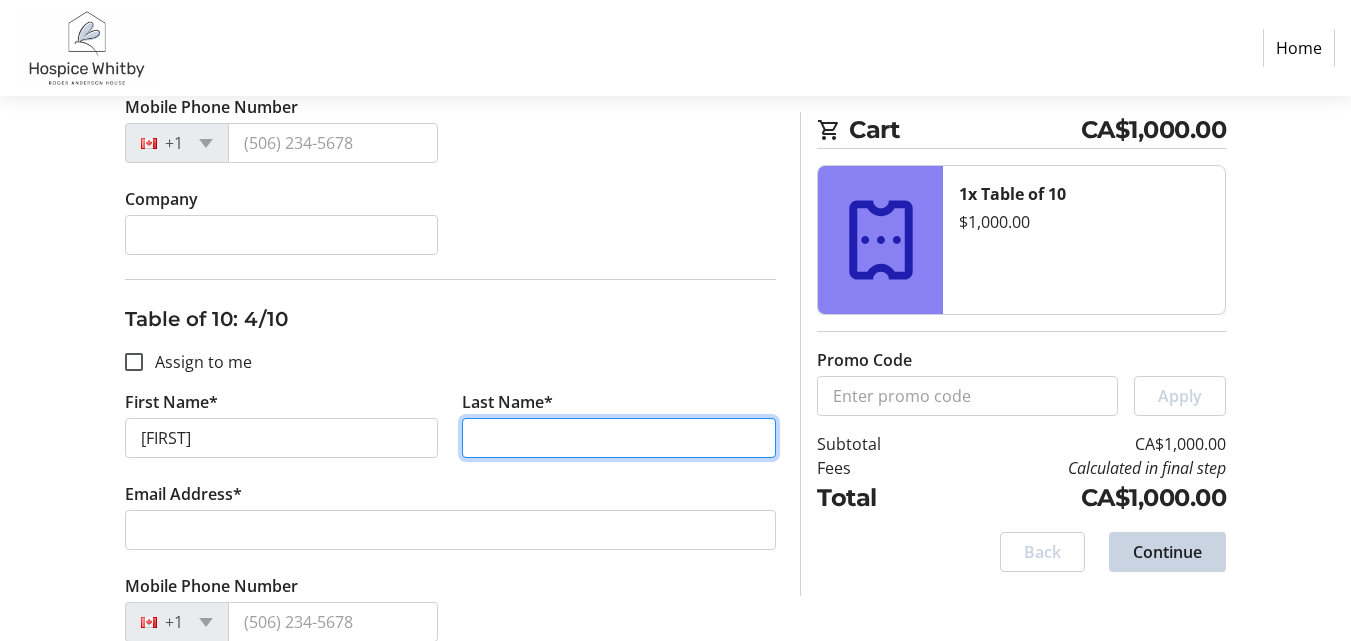 click on "Last Name*" at bounding box center [619, 438] 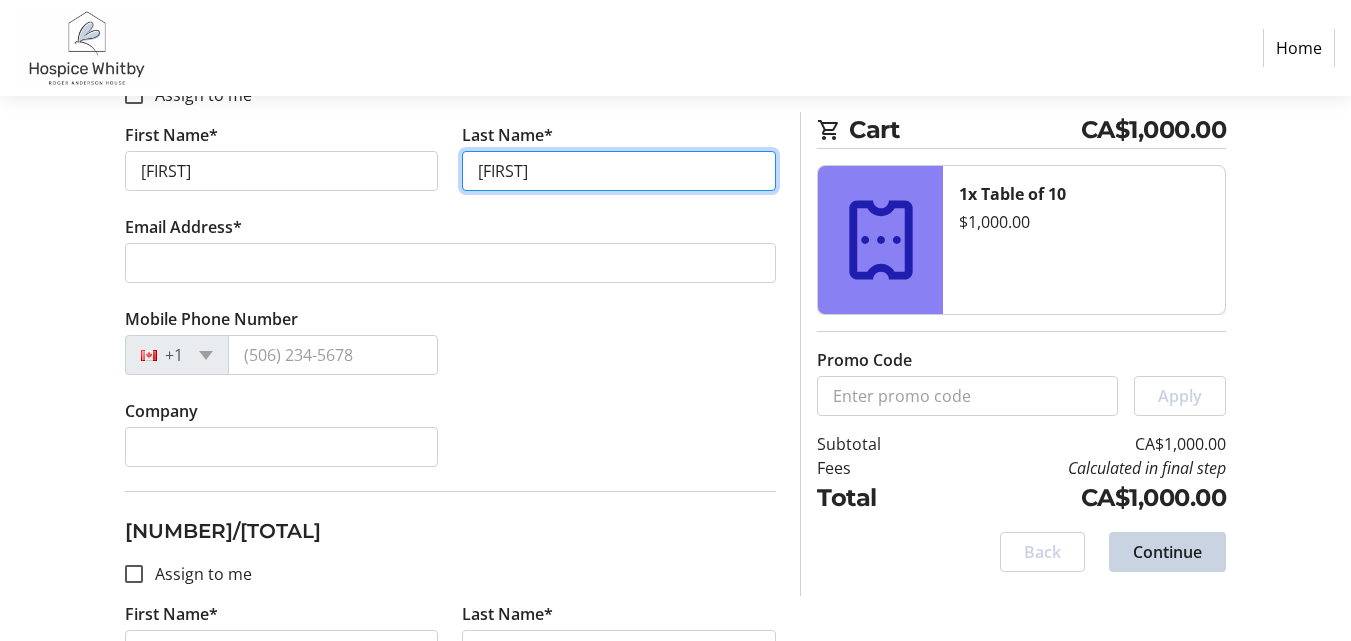 scroll, scrollTop: 1900, scrollLeft: 0, axis: vertical 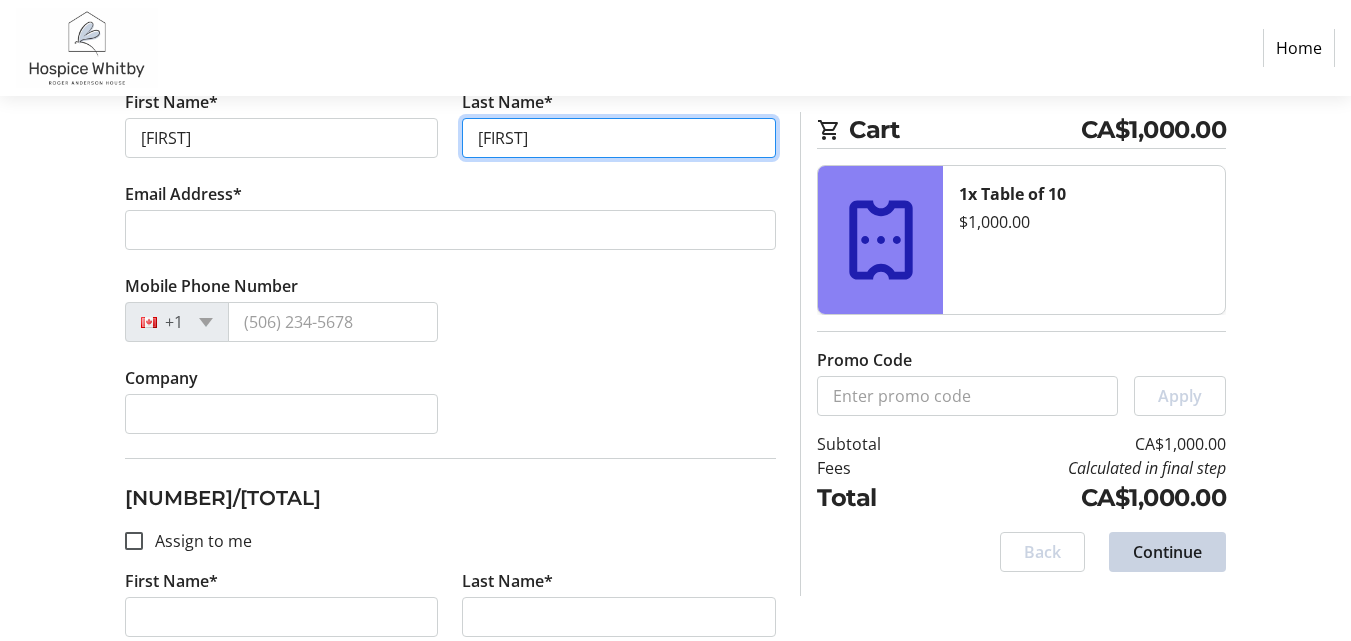 type on "[FIRST]" 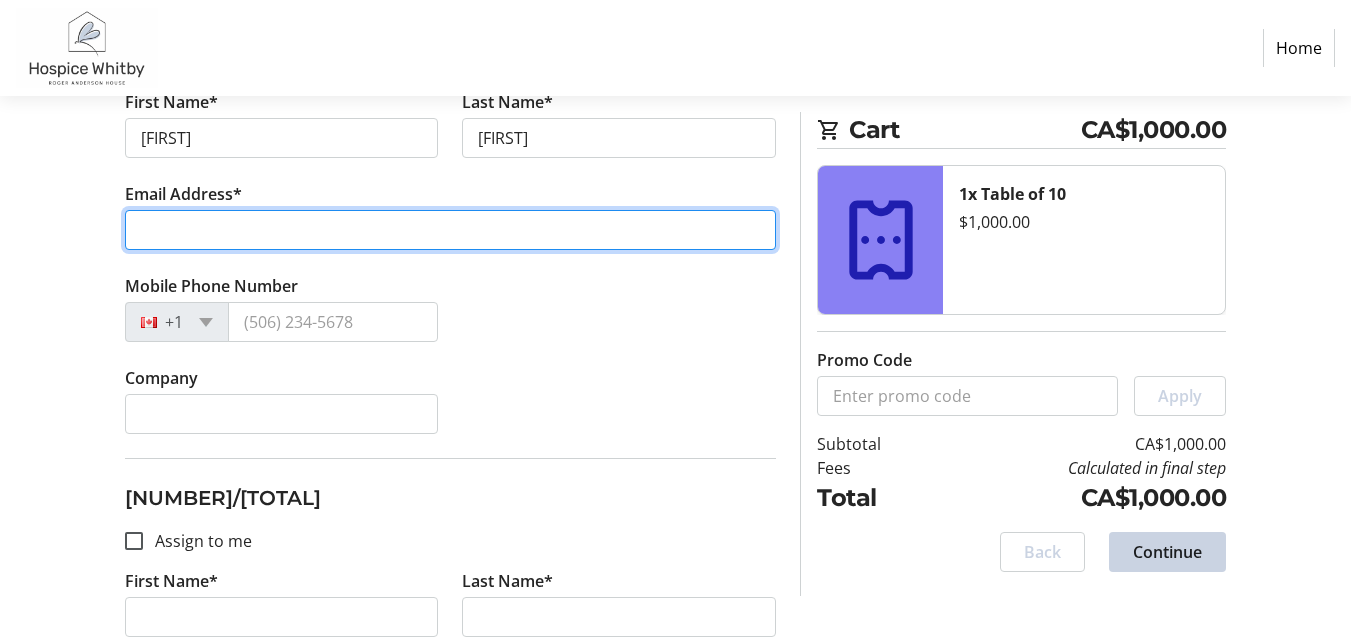 click on "Email Address*" at bounding box center (451, 230) 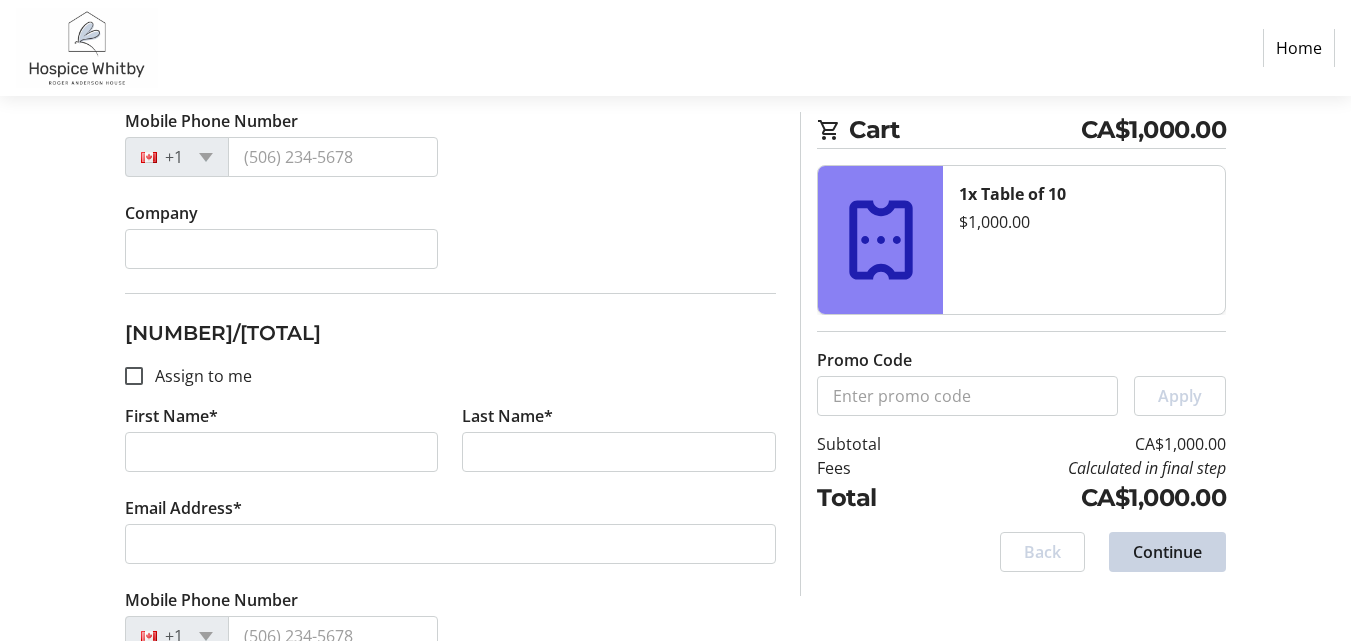 scroll, scrollTop: 2100, scrollLeft: 0, axis: vertical 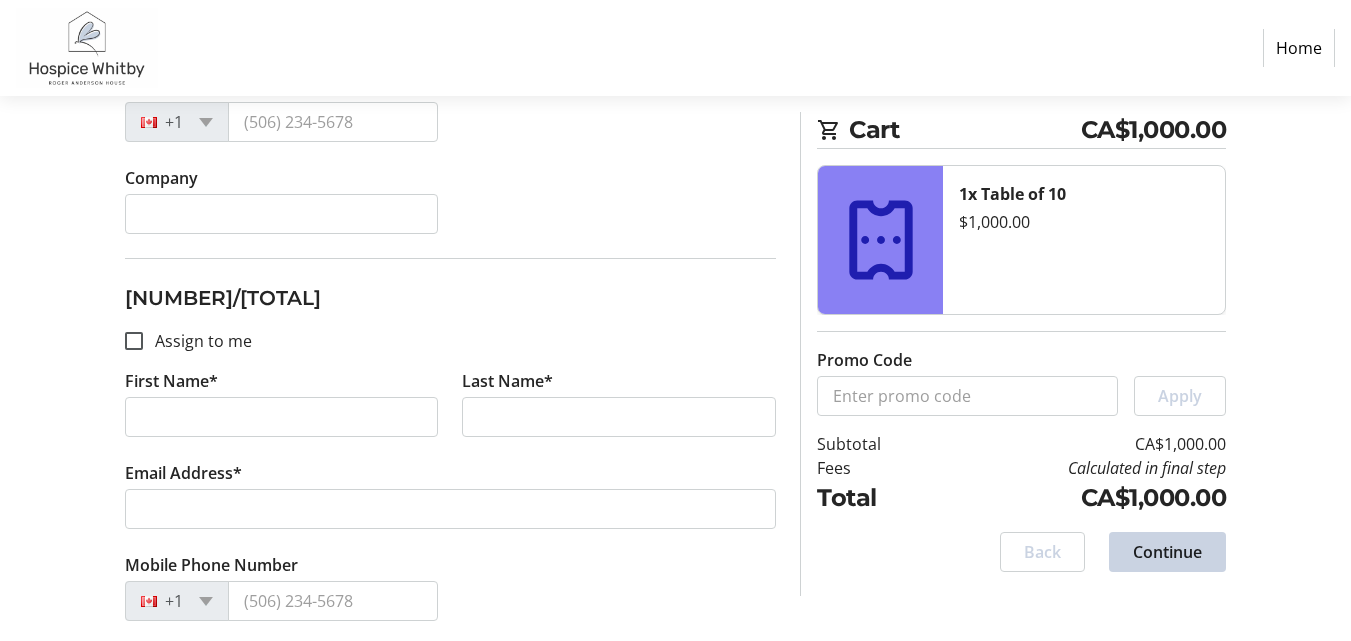 type on "[EMAIL]" 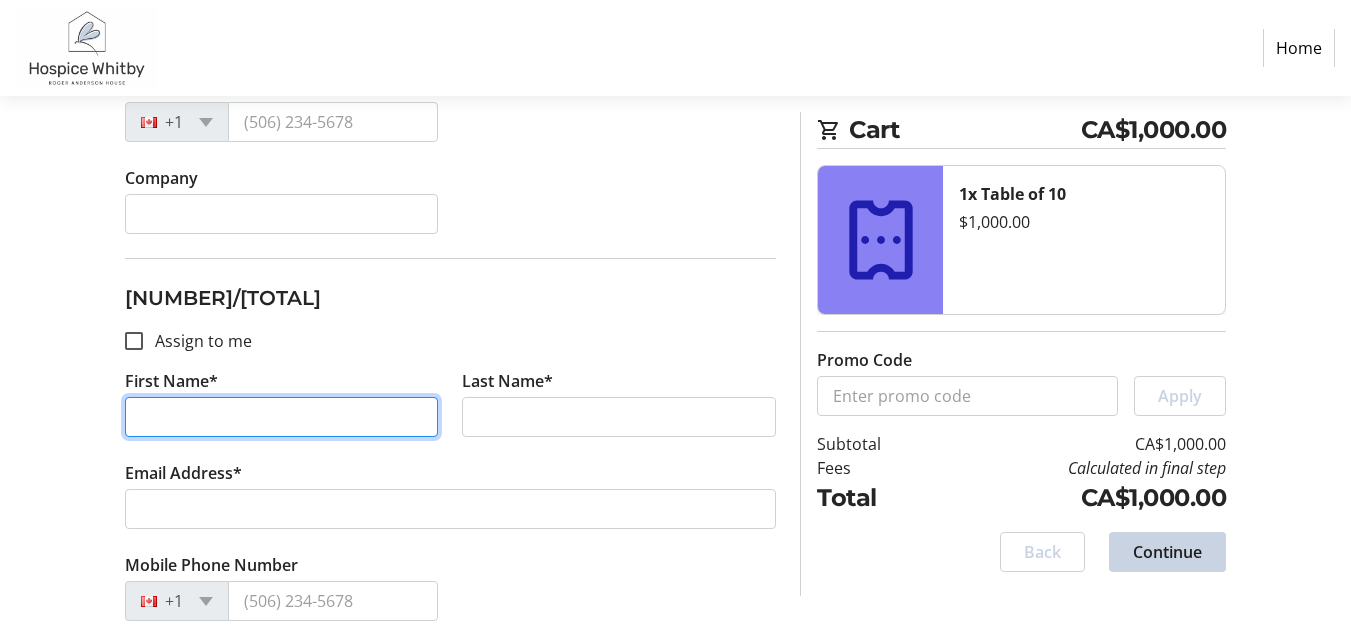 click on "First Name*" at bounding box center (282, 417) 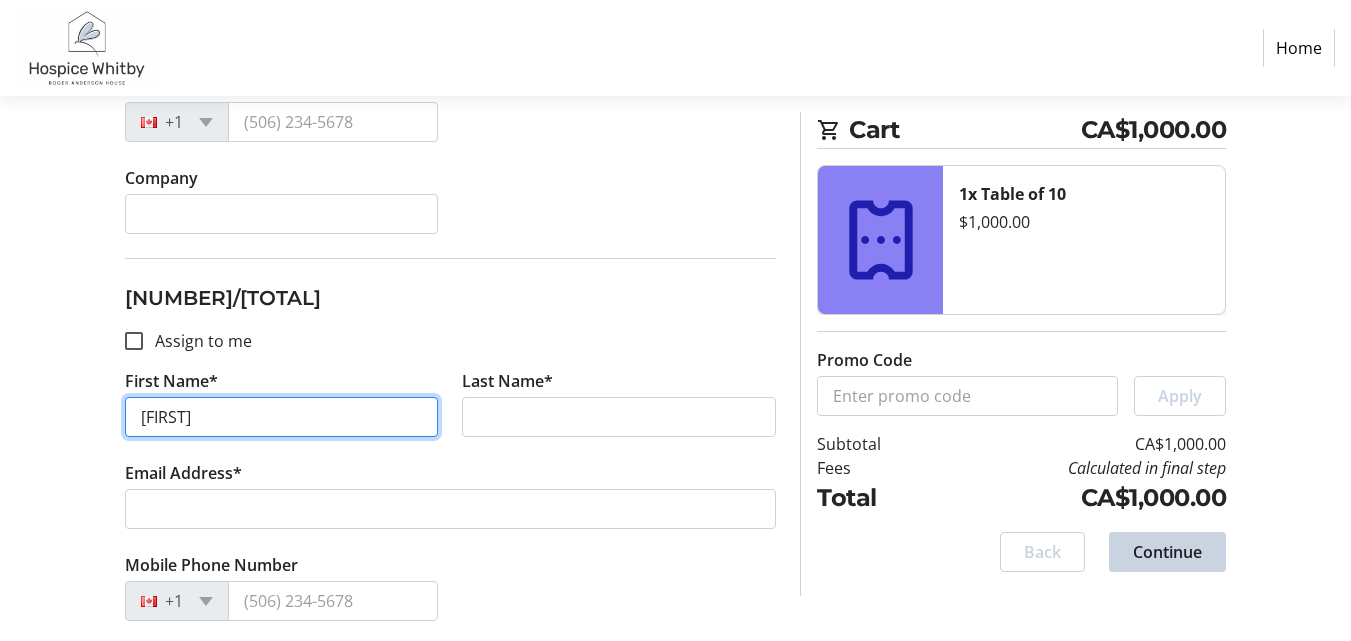type on "[FIRST]" 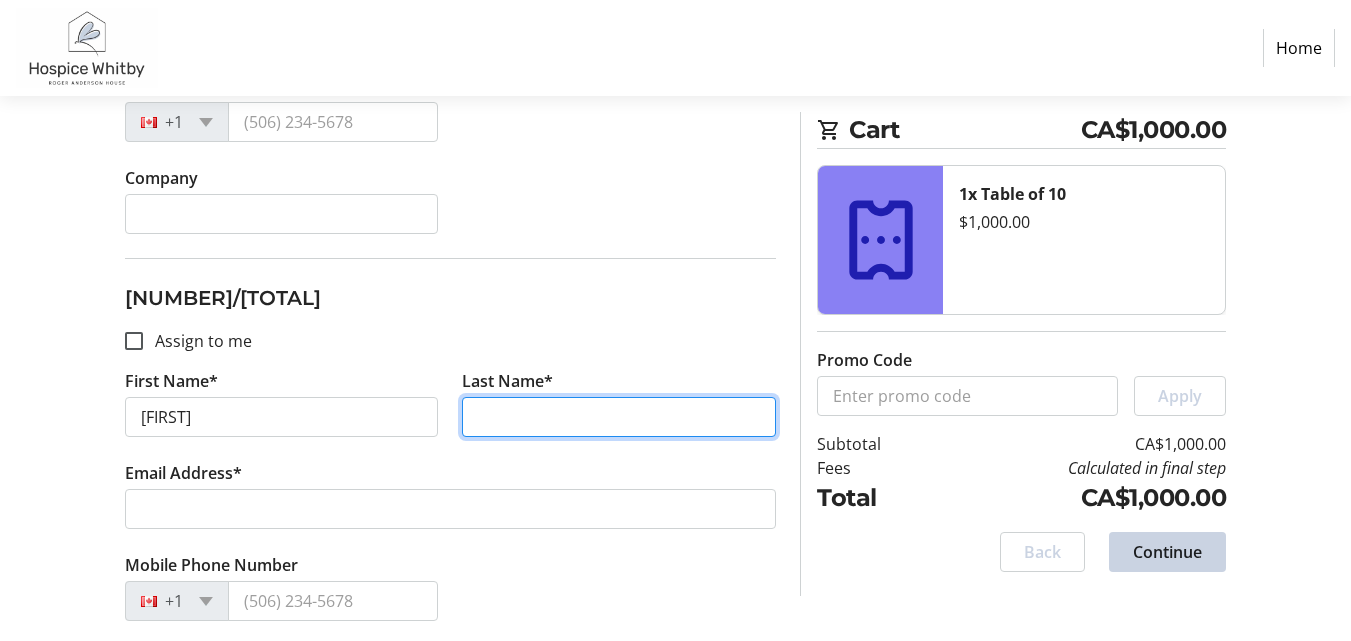 click on "Last Name*" at bounding box center (619, 417) 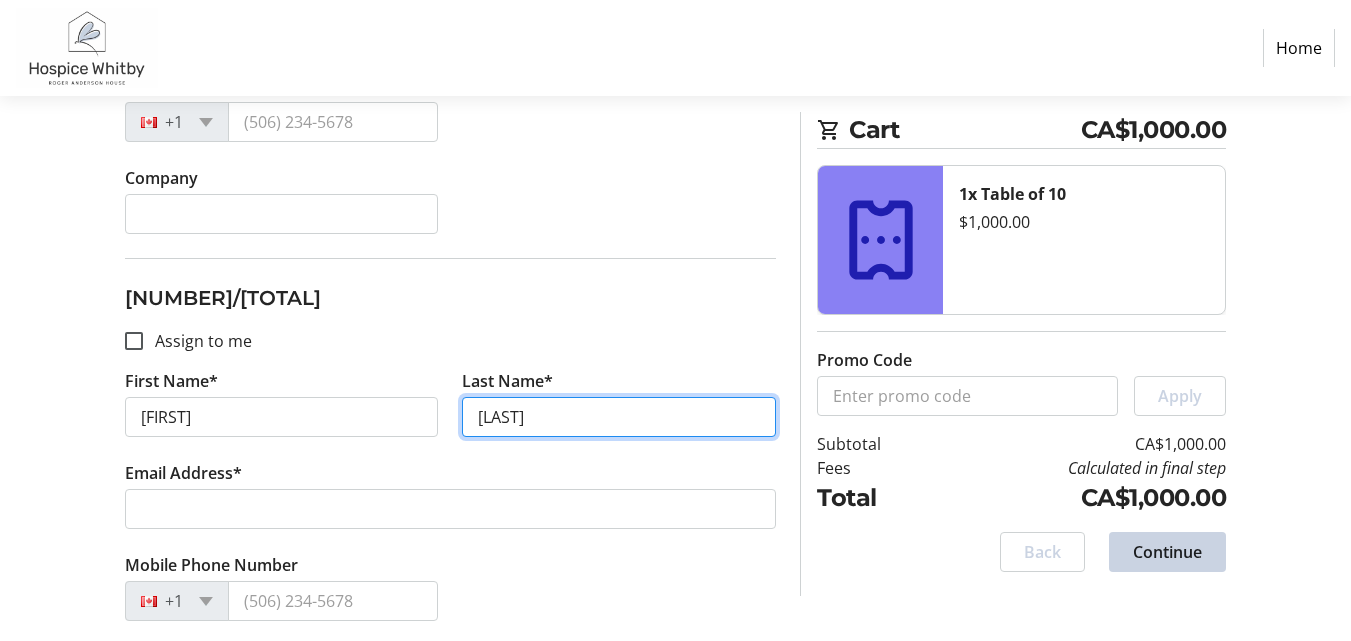 type on "[LAST]" 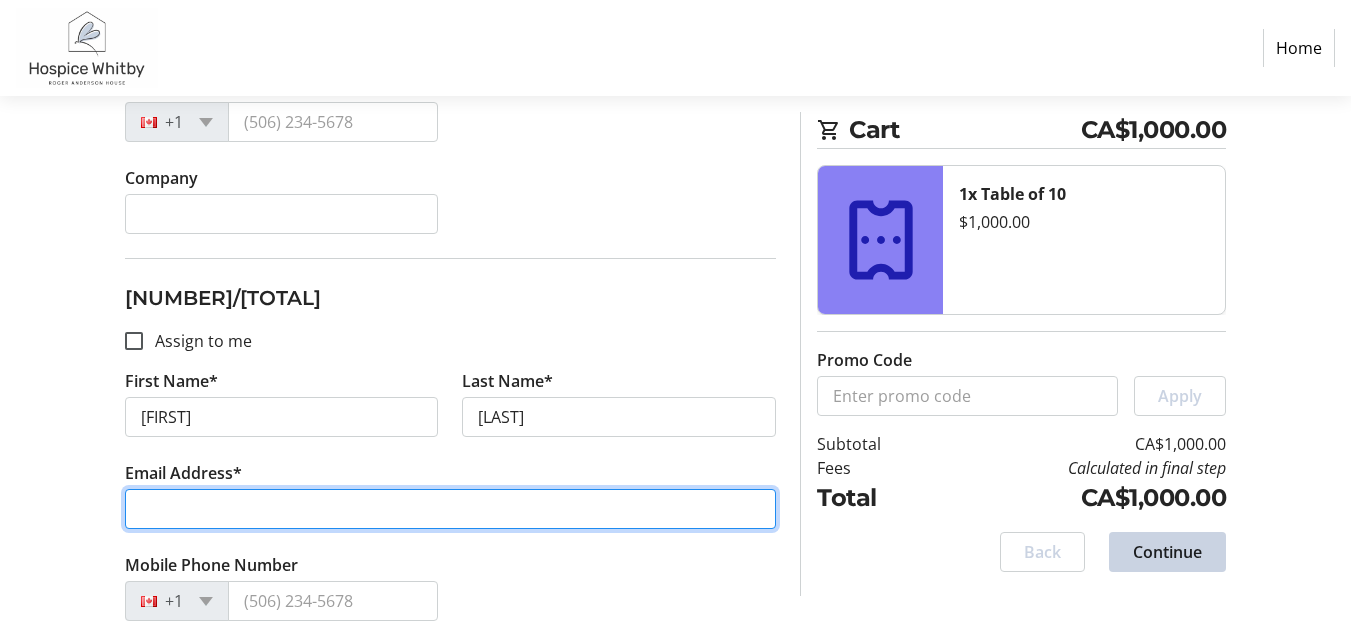 click on "Email Address*" at bounding box center (451, 509) 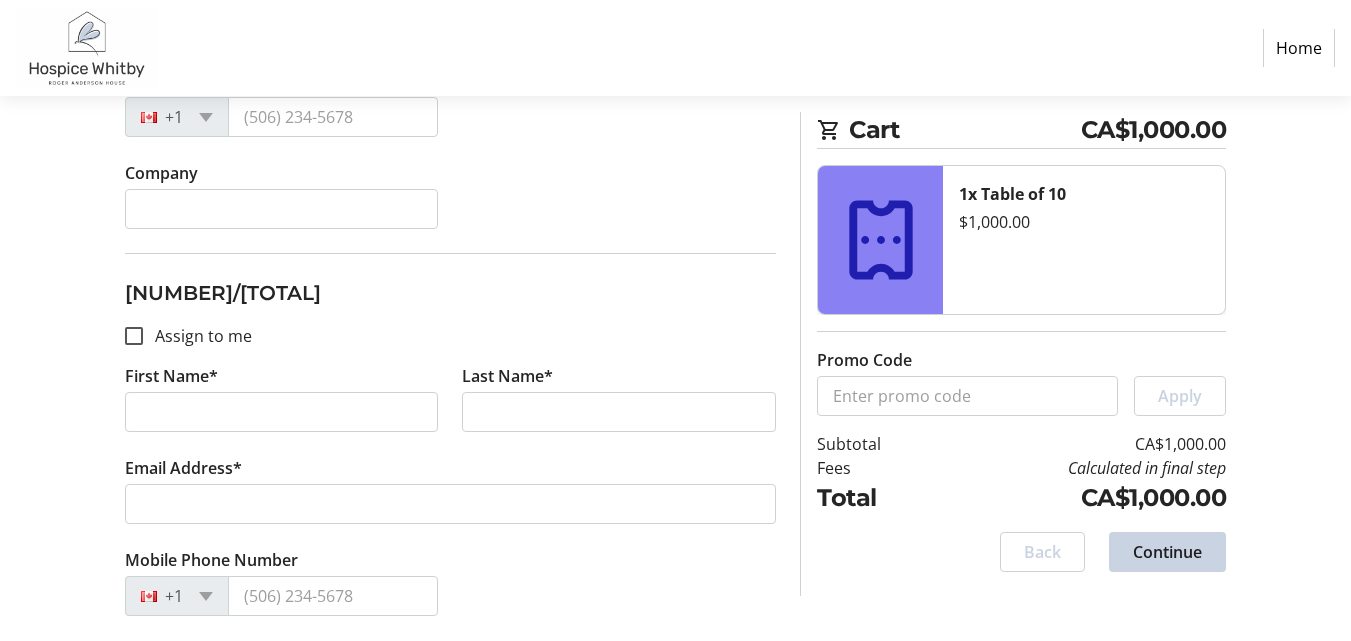 scroll, scrollTop: 2600, scrollLeft: 0, axis: vertical 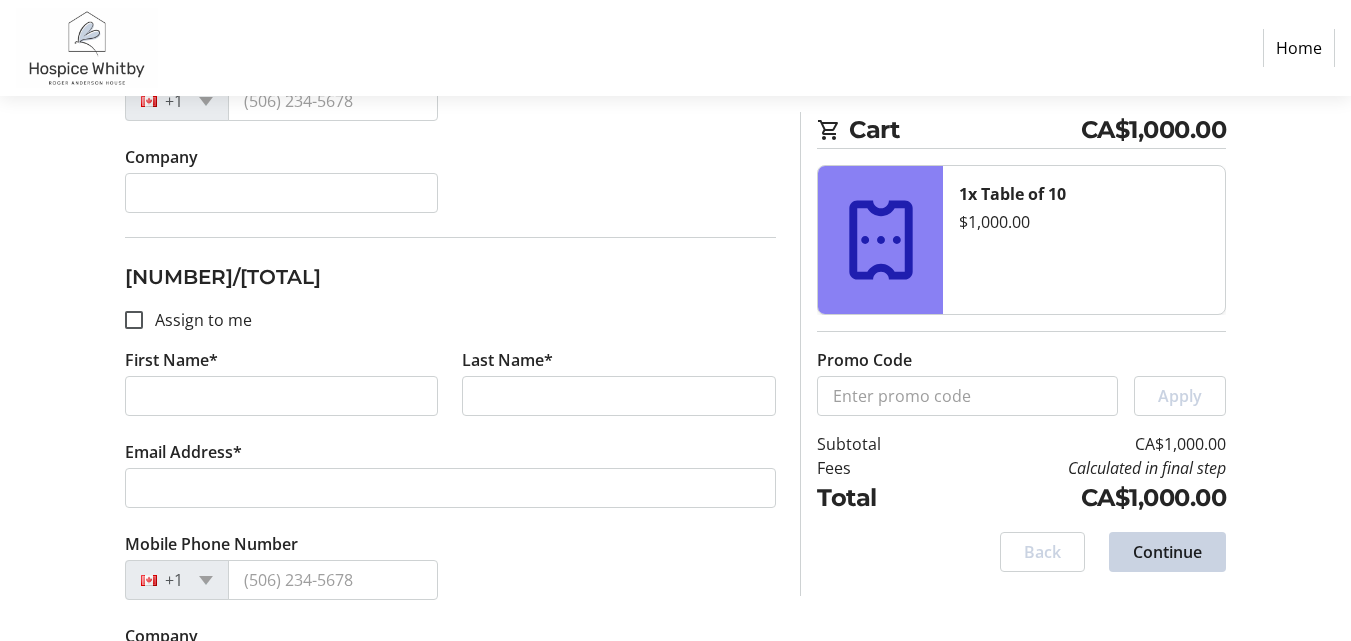 type on "[EMAIL]" 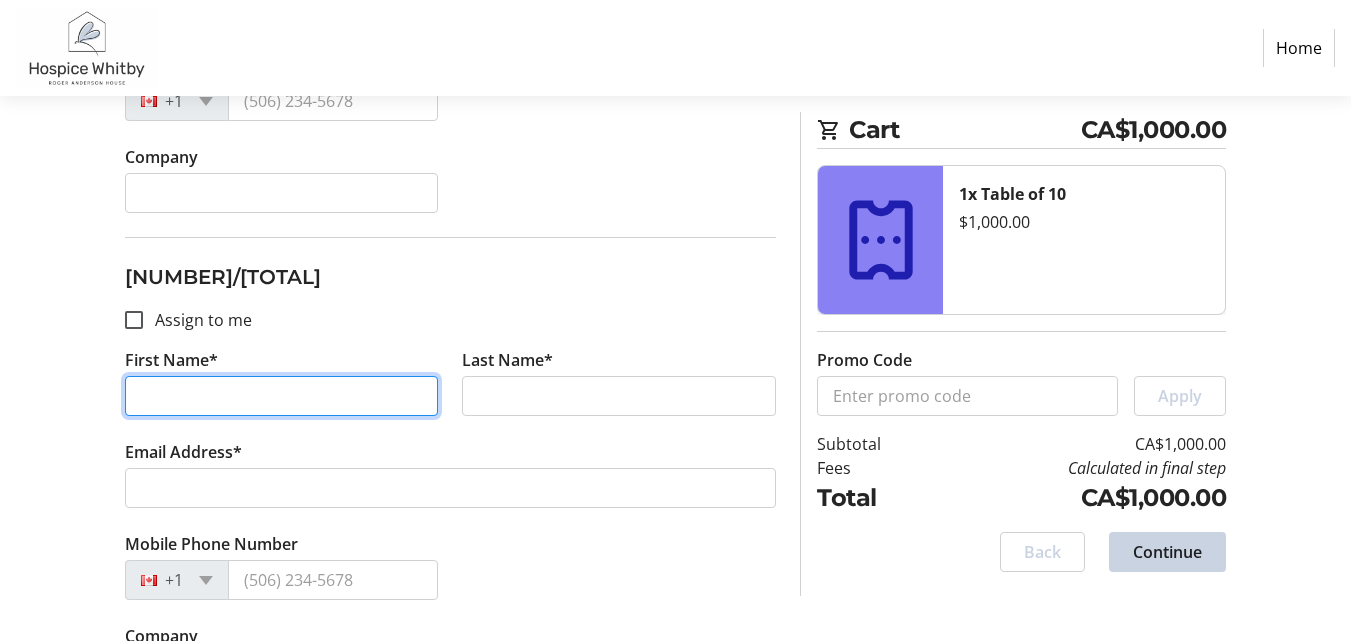click on "First Name*" at bounding box center (282, 396) 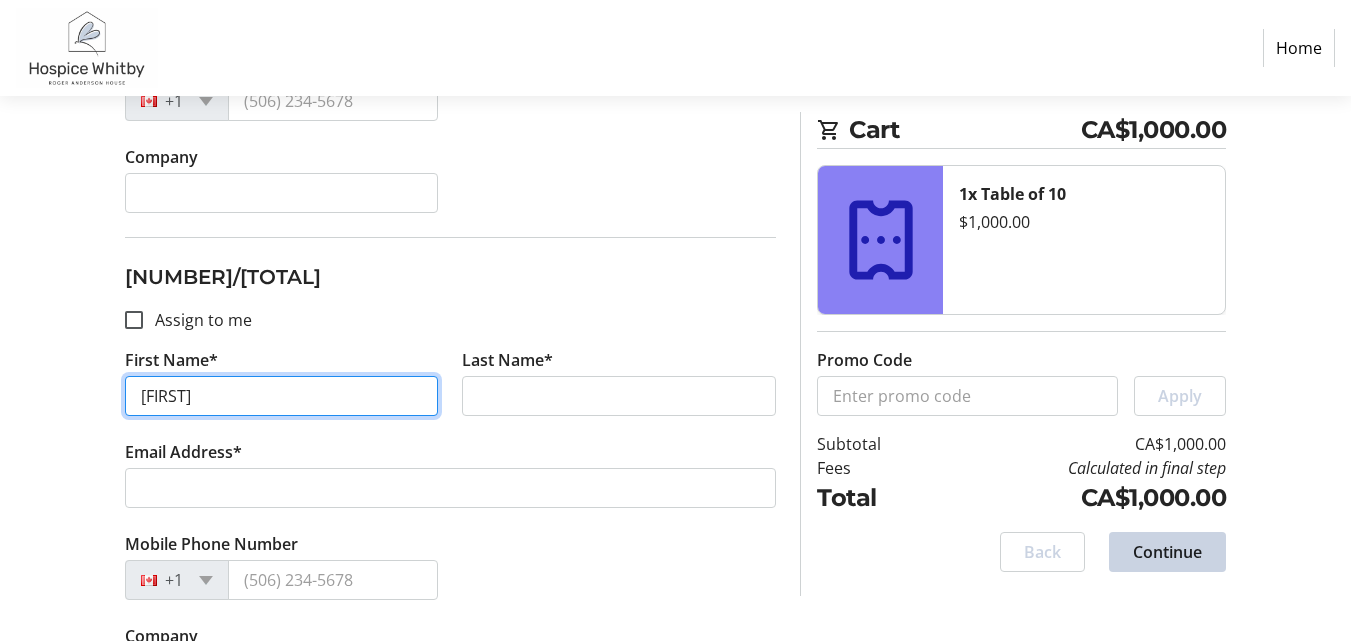 type on "[FIRST]" 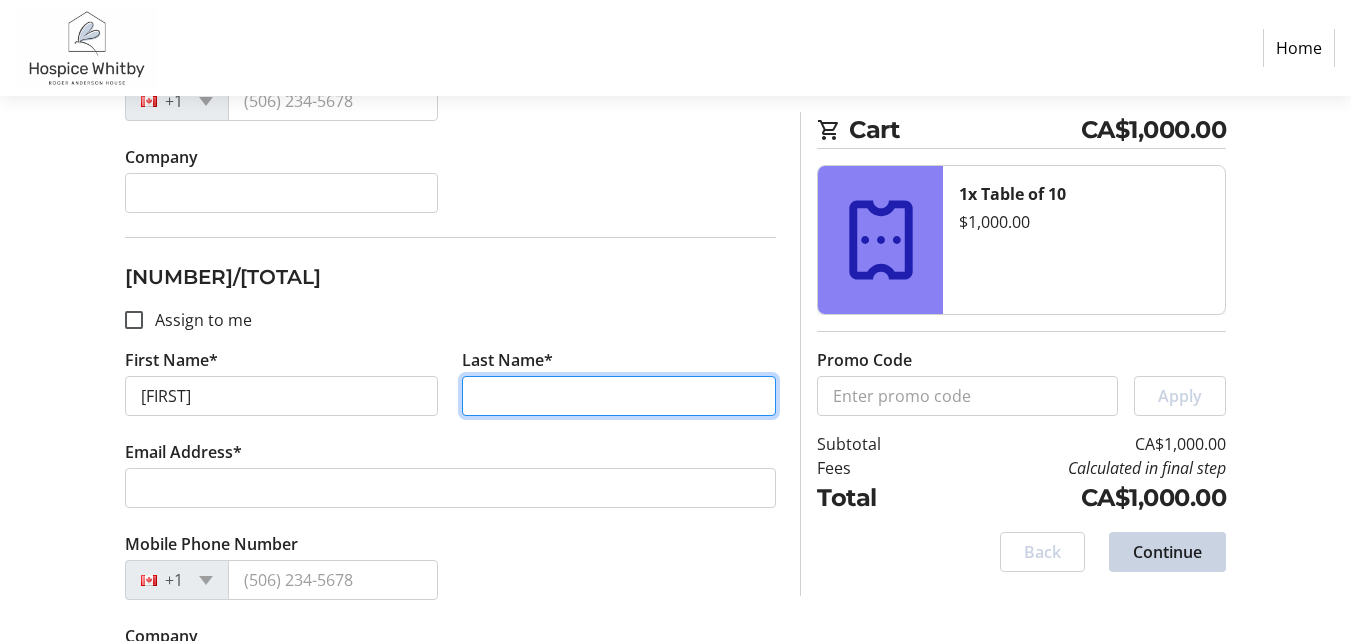click on "Last Name*" at bounding box center [619, 396] 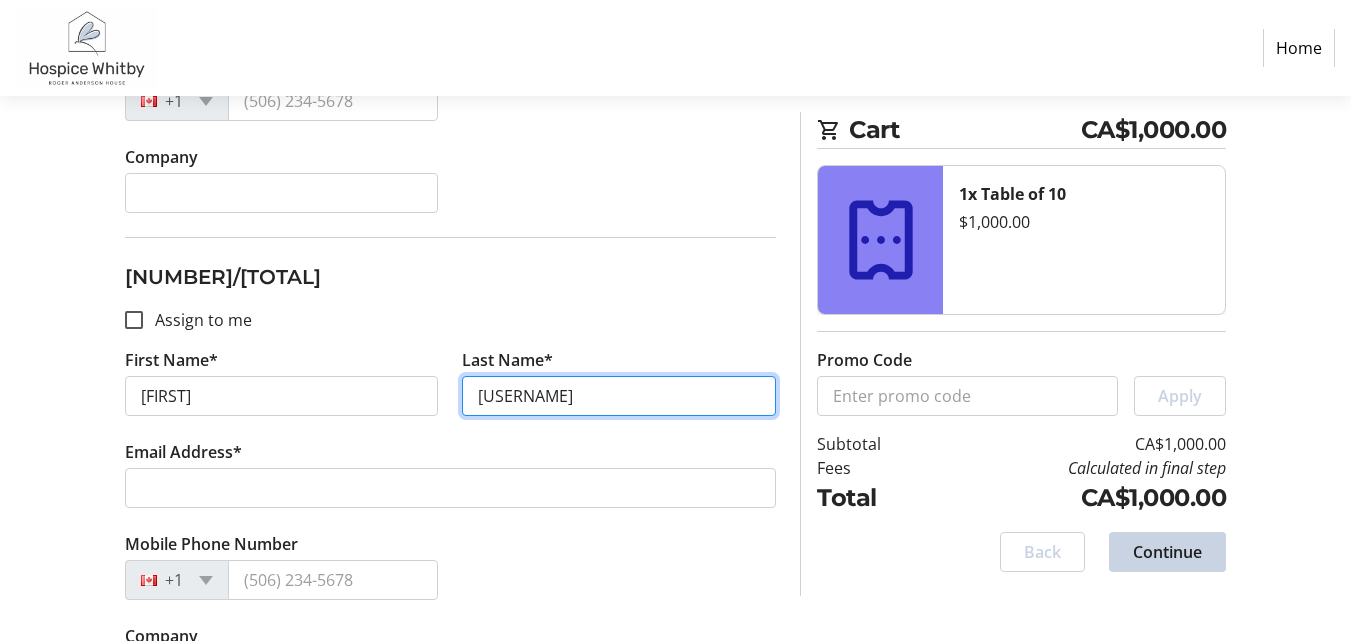 type on "[USERNAME]" 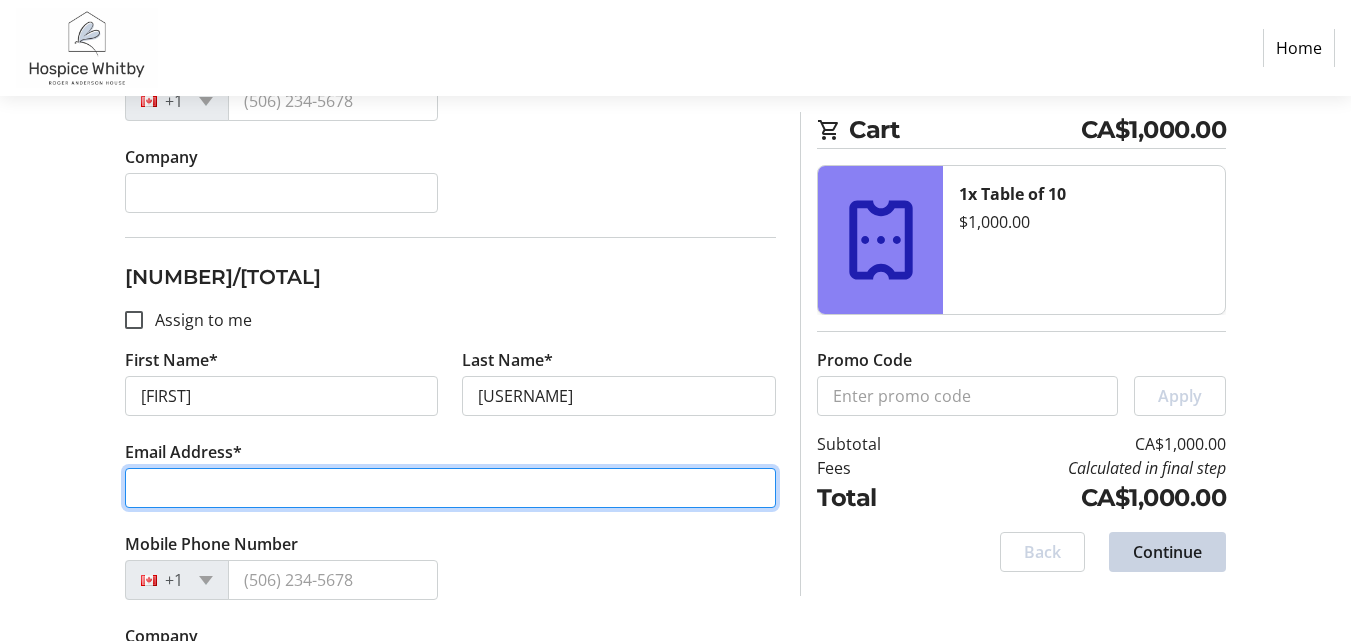 click on "Email Address*" at bounding box center [451, 488] 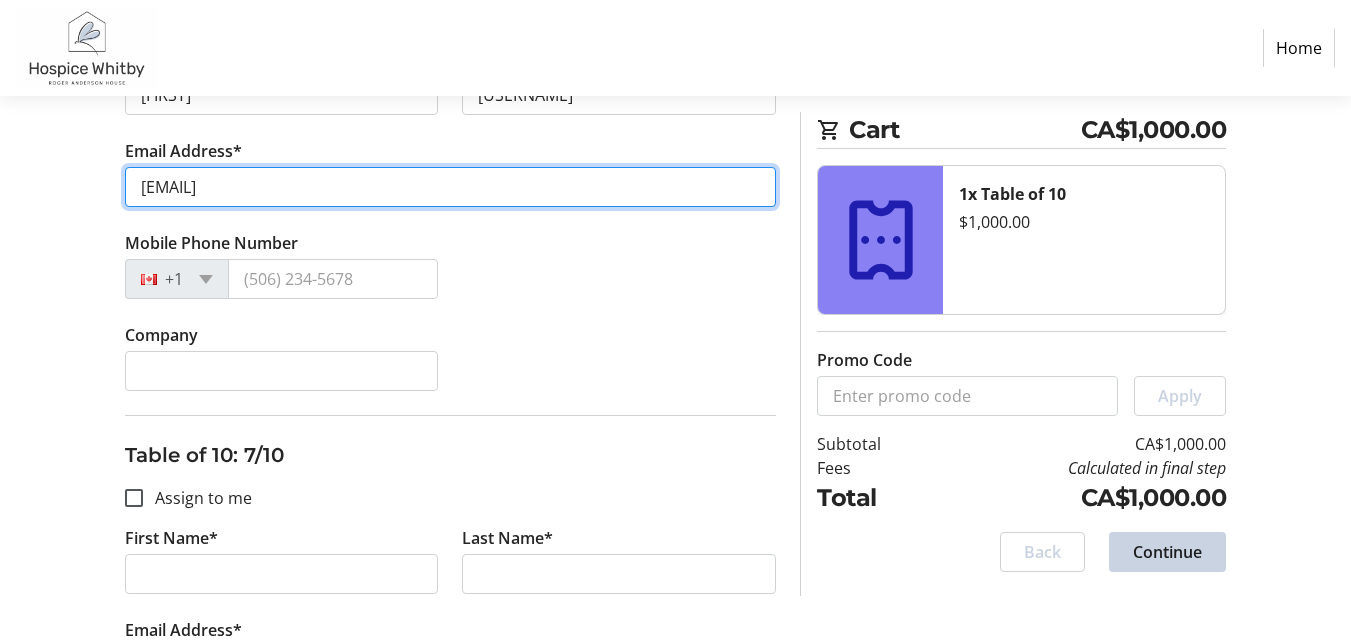 scroll, scrollTop: 3000, scrollLeft: 0, axis: vertical 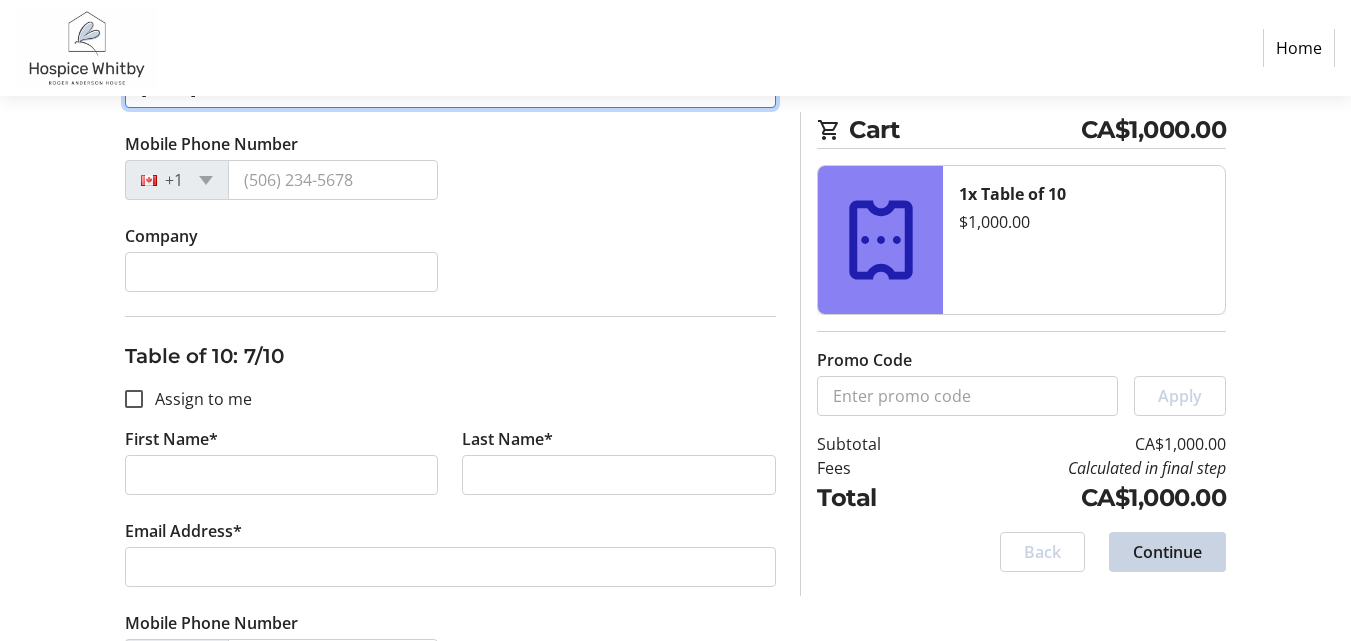 type on "[EMAIL]" 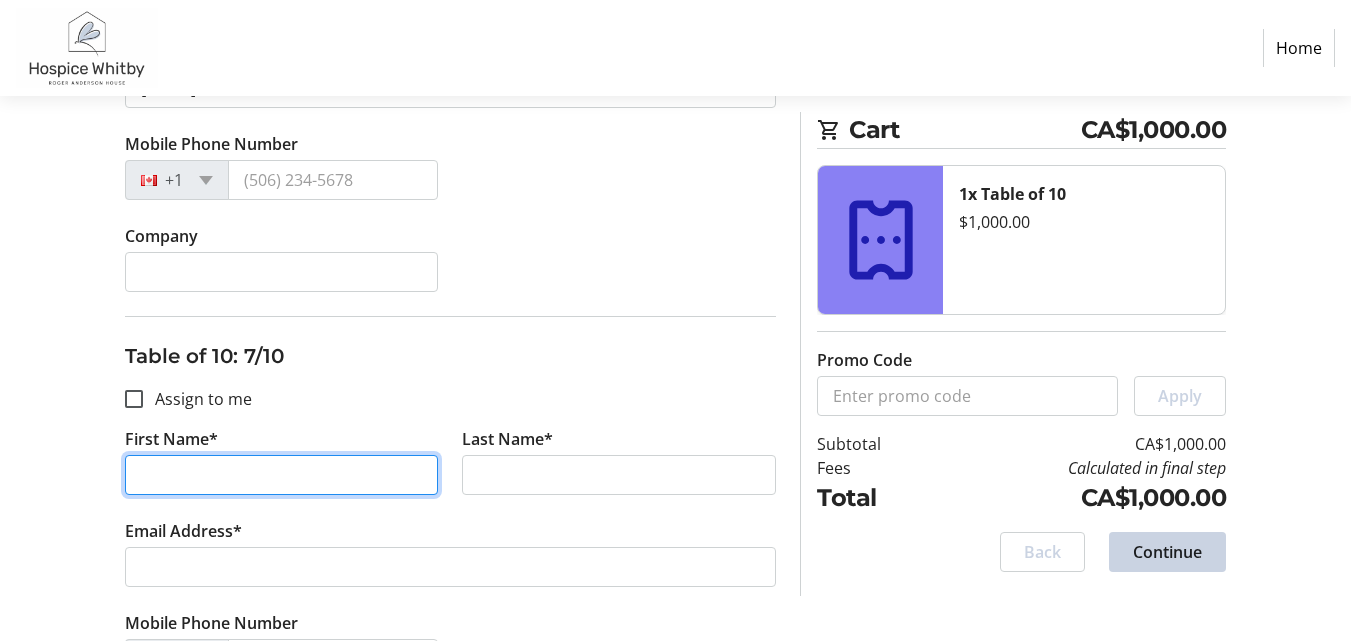 click on "First Name*" at bounding box center [282, 475] 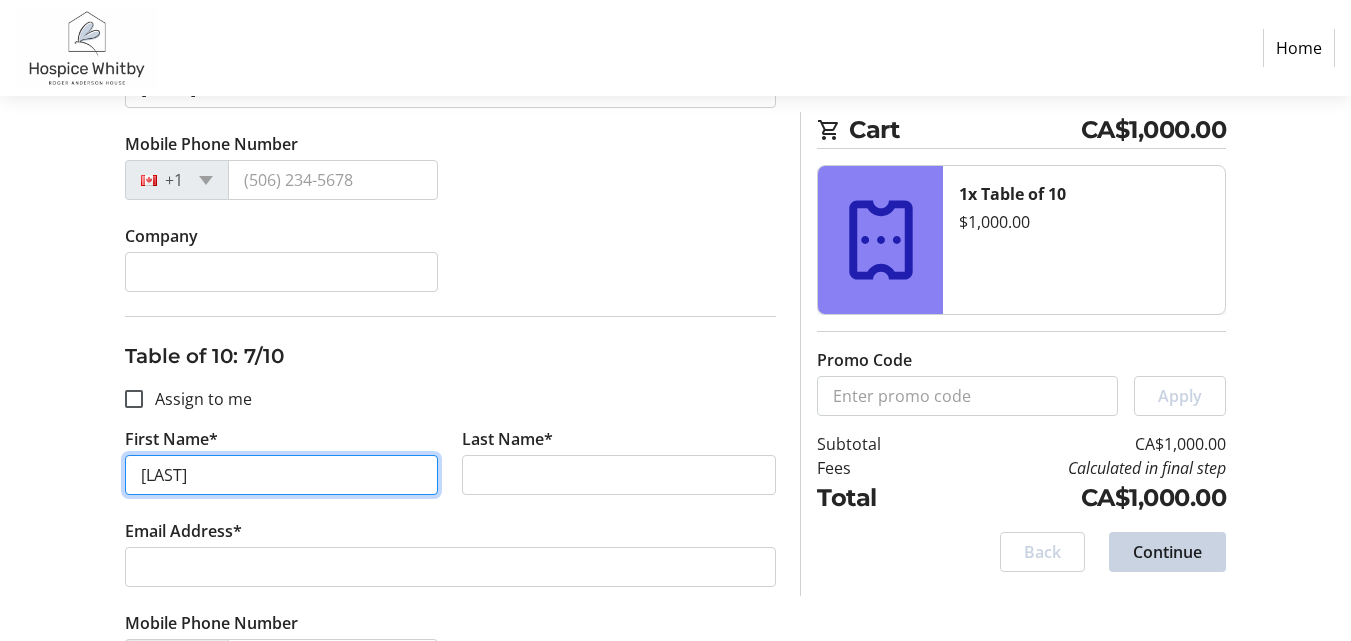 type on "[LAST]" 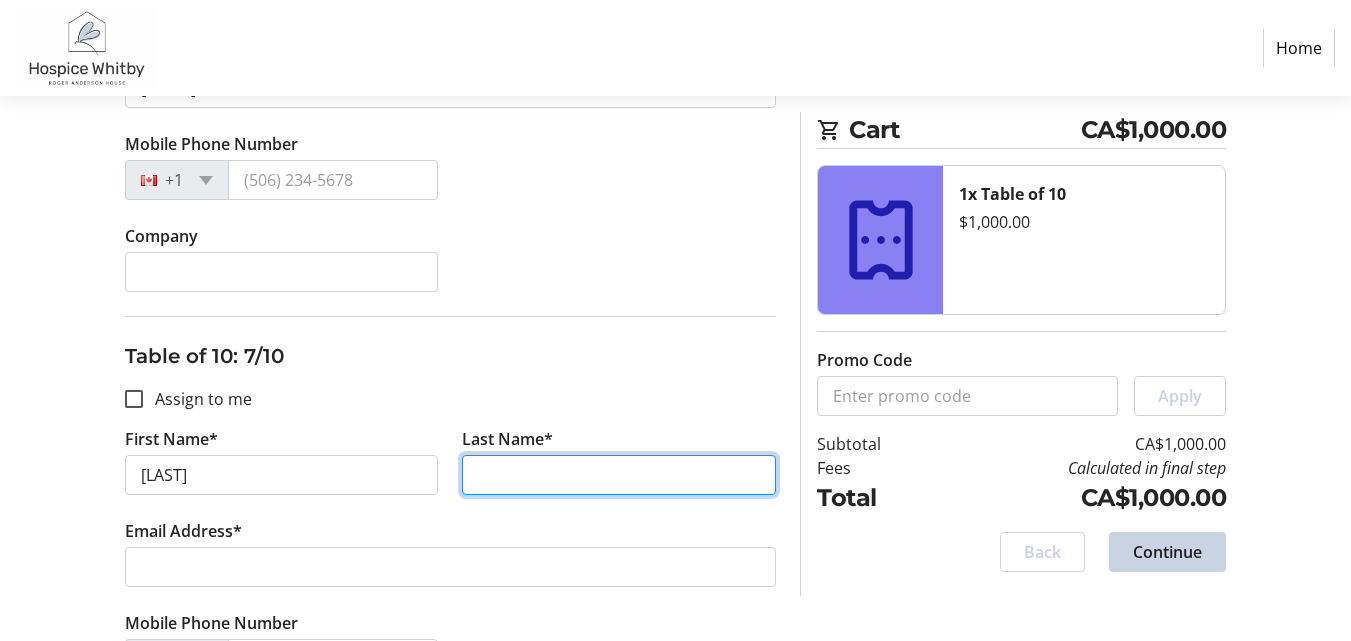 click on "Last Name*" at bounding box center [619, 475] 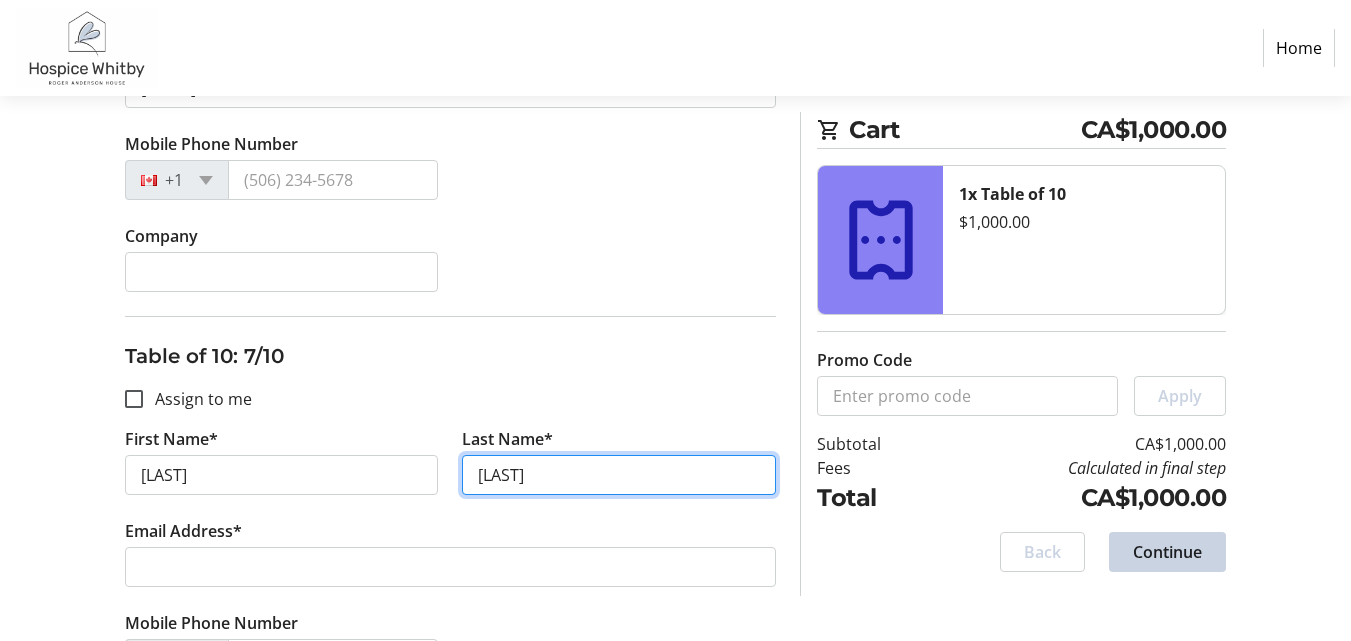 type on "[LAST]" 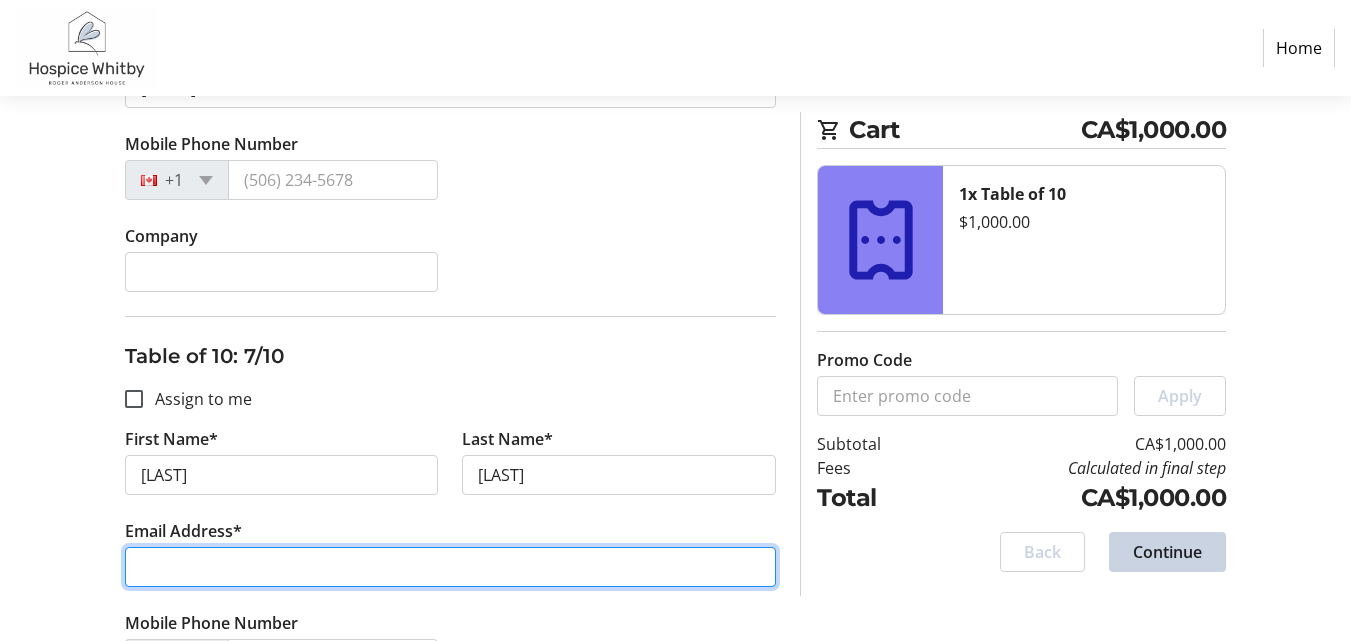 click on "Email Address*" at bounding box center [451, 567] 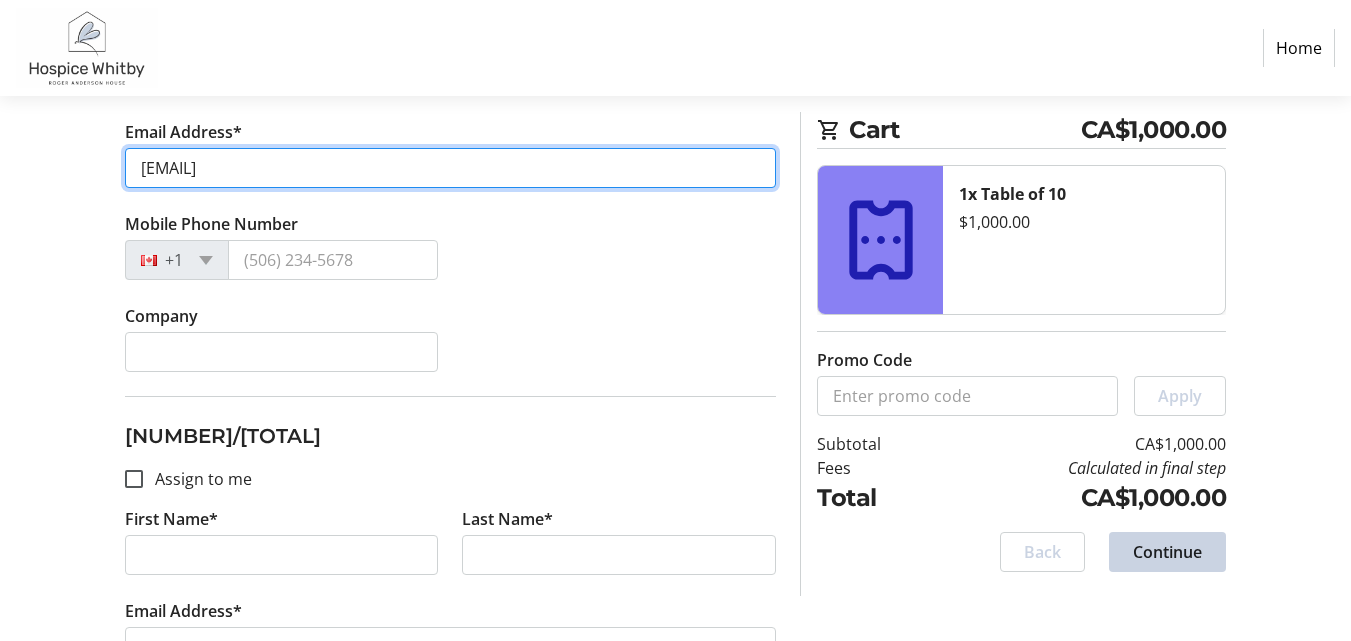 scroll, scrollTop: 3400, scrollLeft: 0, axis: vertical 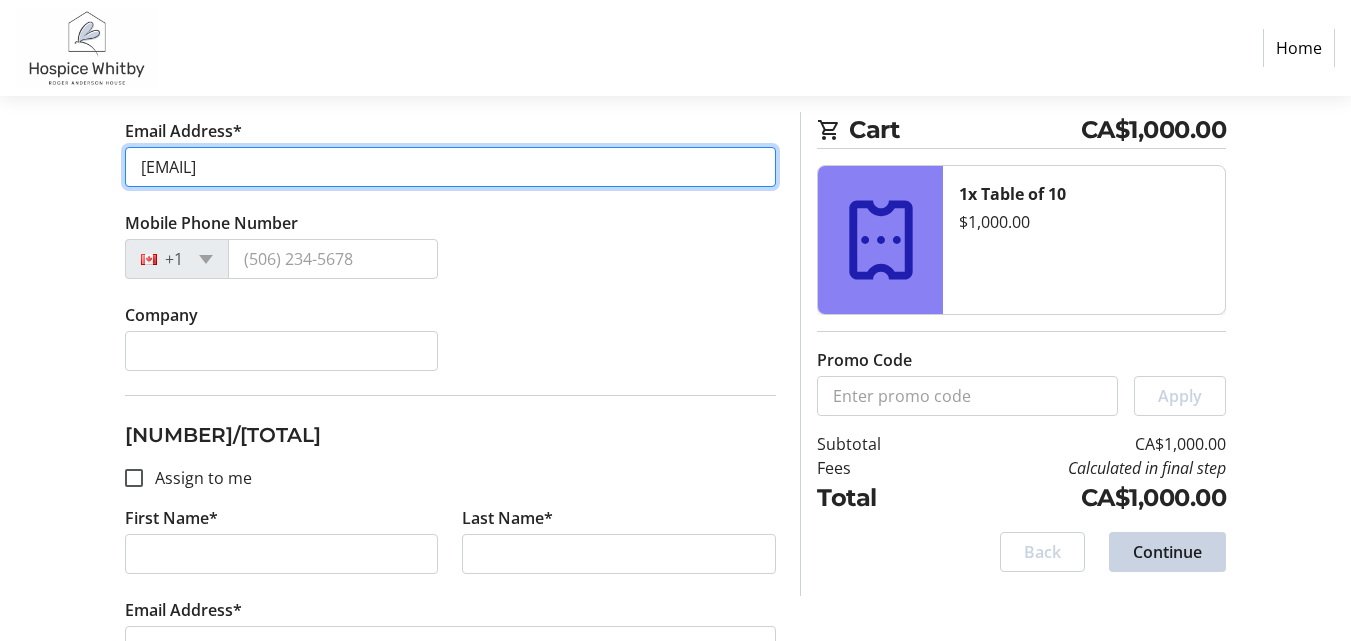 type on "[EMAIL]" 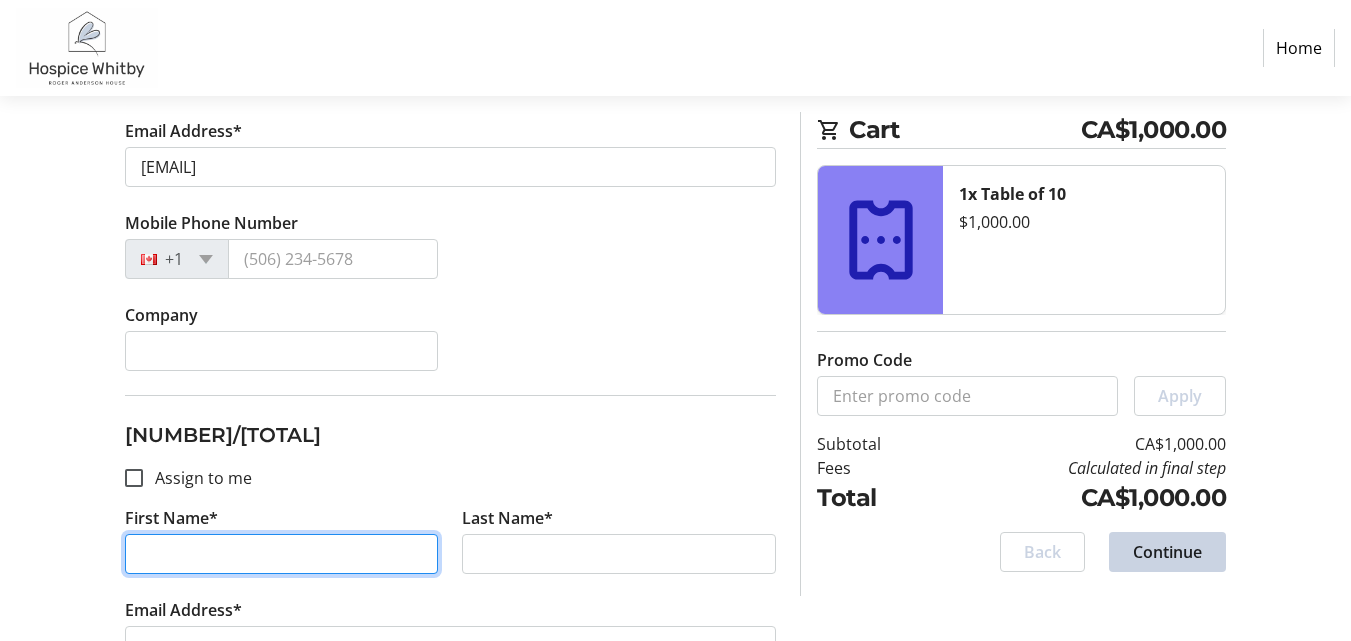 click on "First Name*" at bounding box center (282, 554) 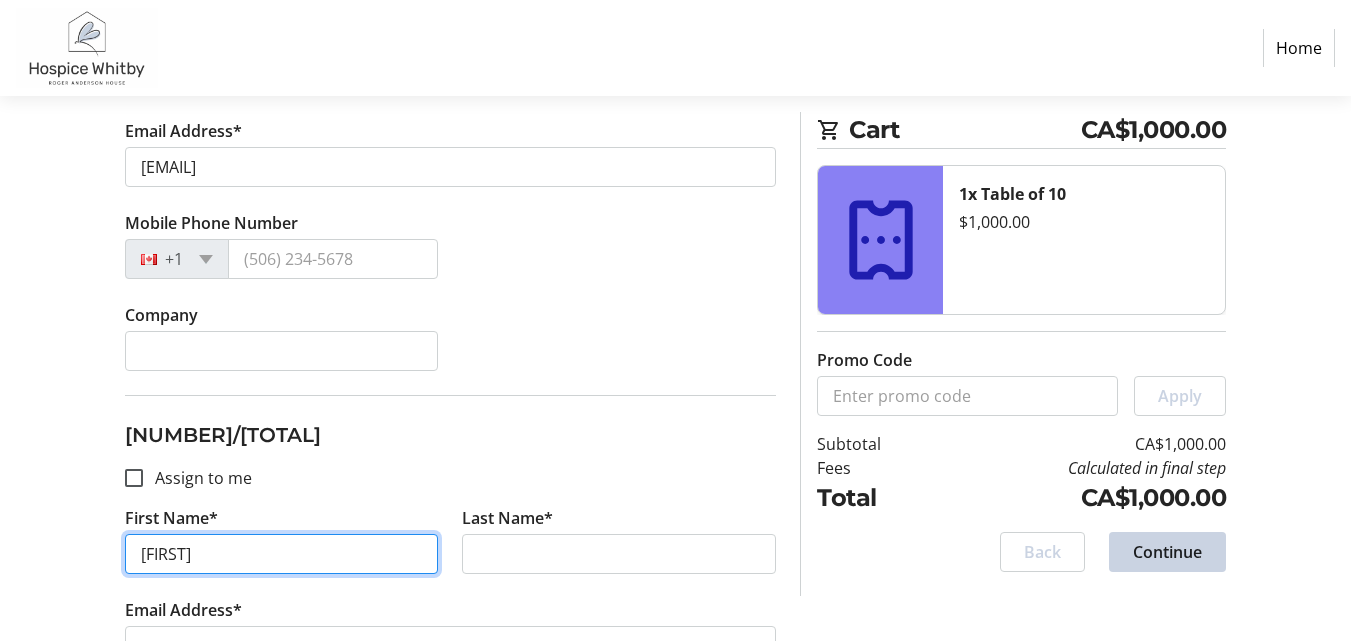 type on "[FIRST]" 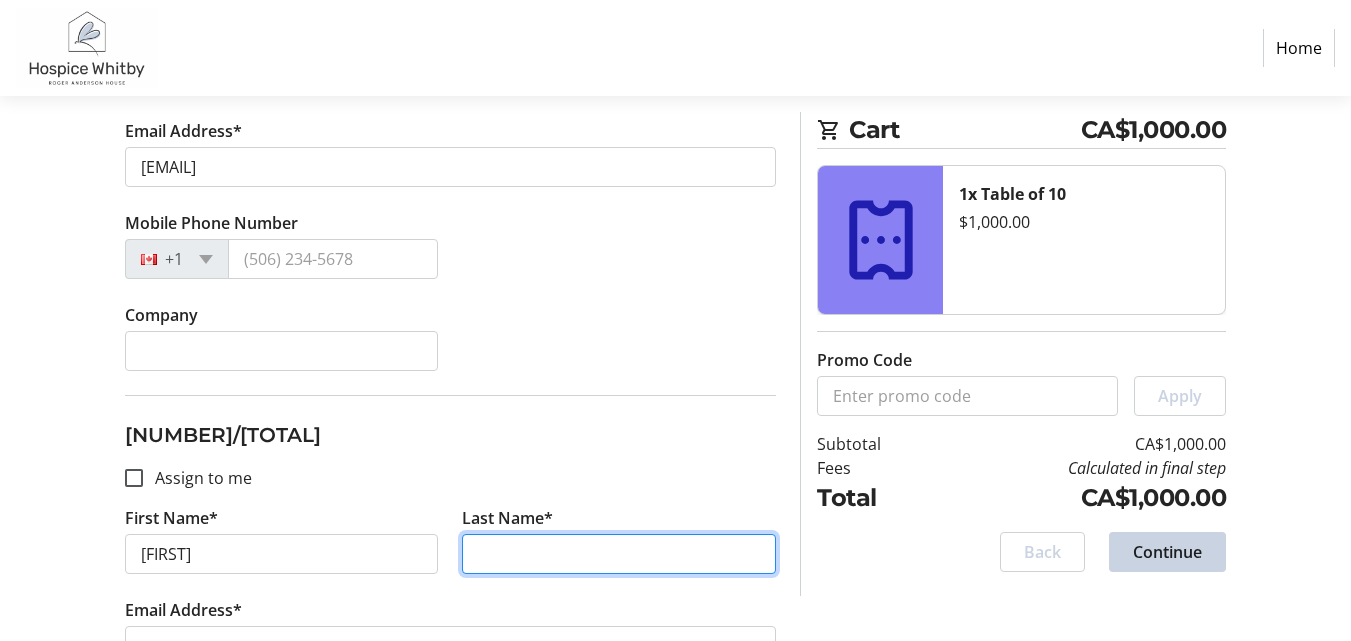 click on "Last Name*" at bounding box center [619, 554] 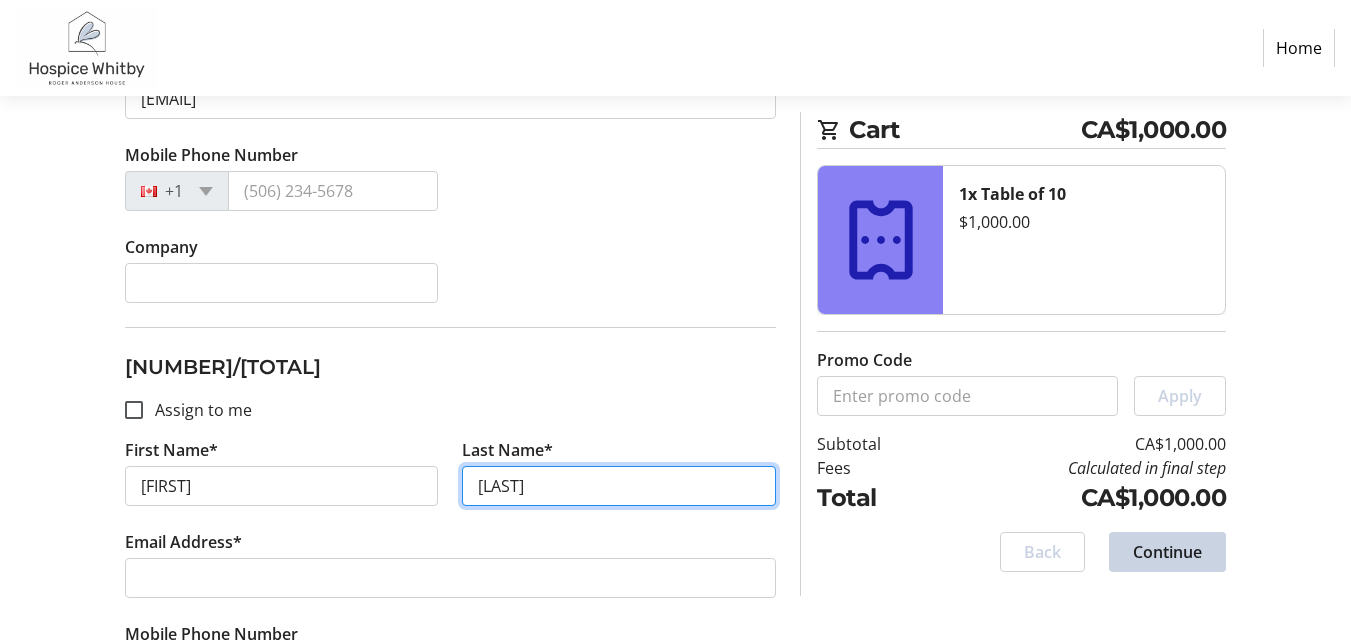 scroll, scrollTop: 3500, scrollLeft: 0, axis: vertical 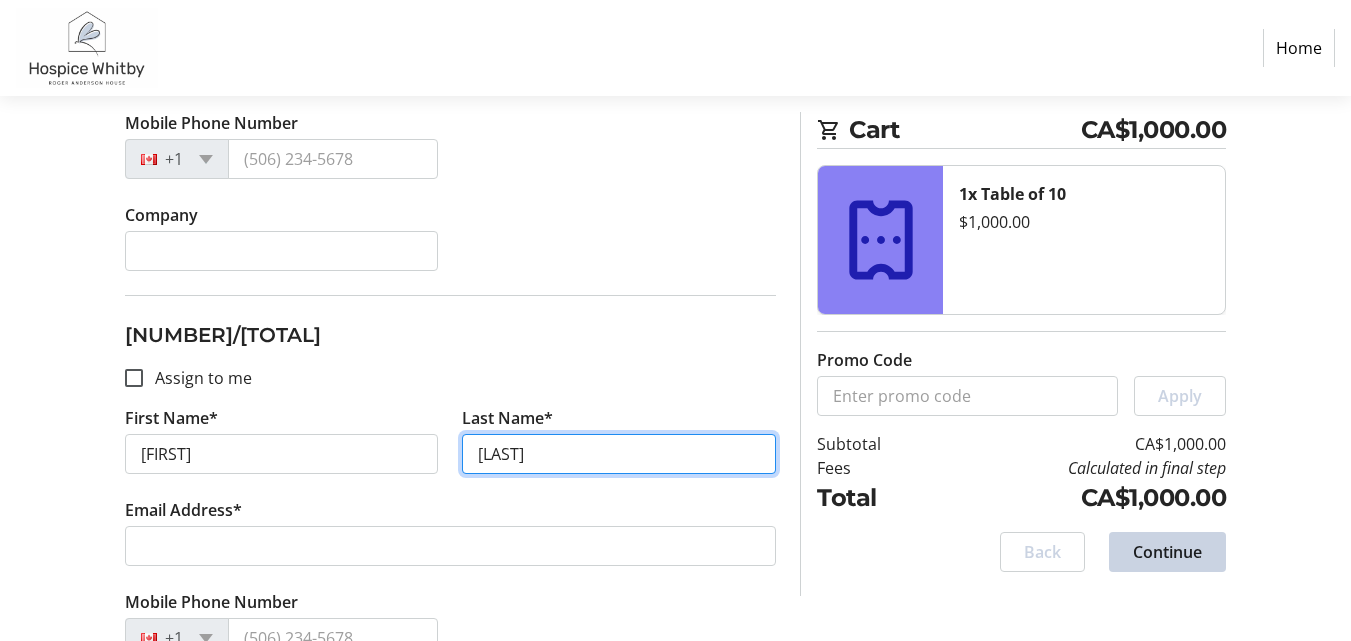 type on "[LAST]" 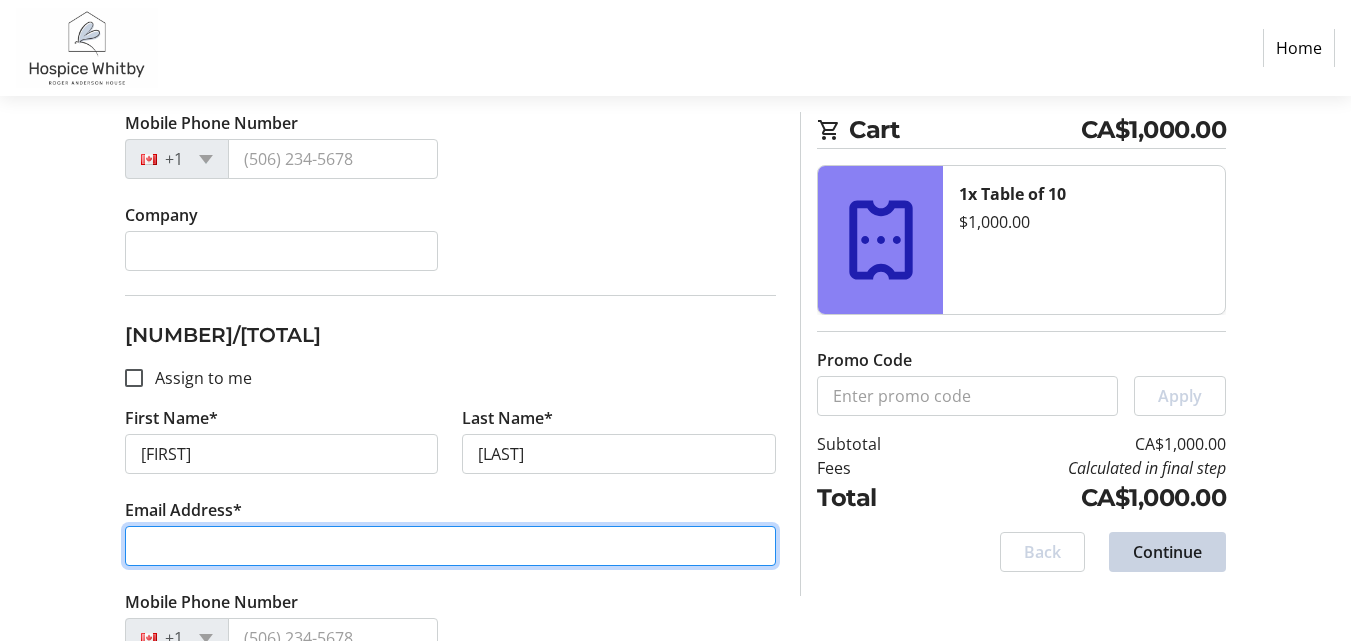 click on "Email Address*" at bounding box center (451, 546) 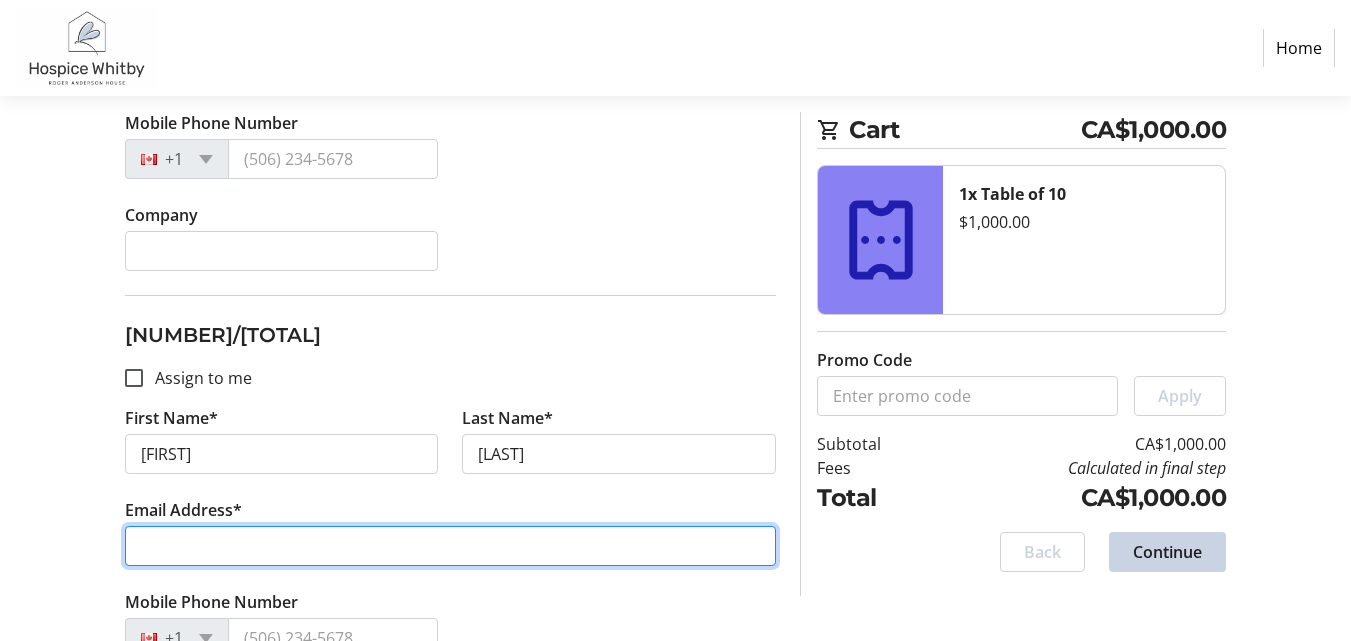 click on "Email Address*" at bounding box center (451, 546) 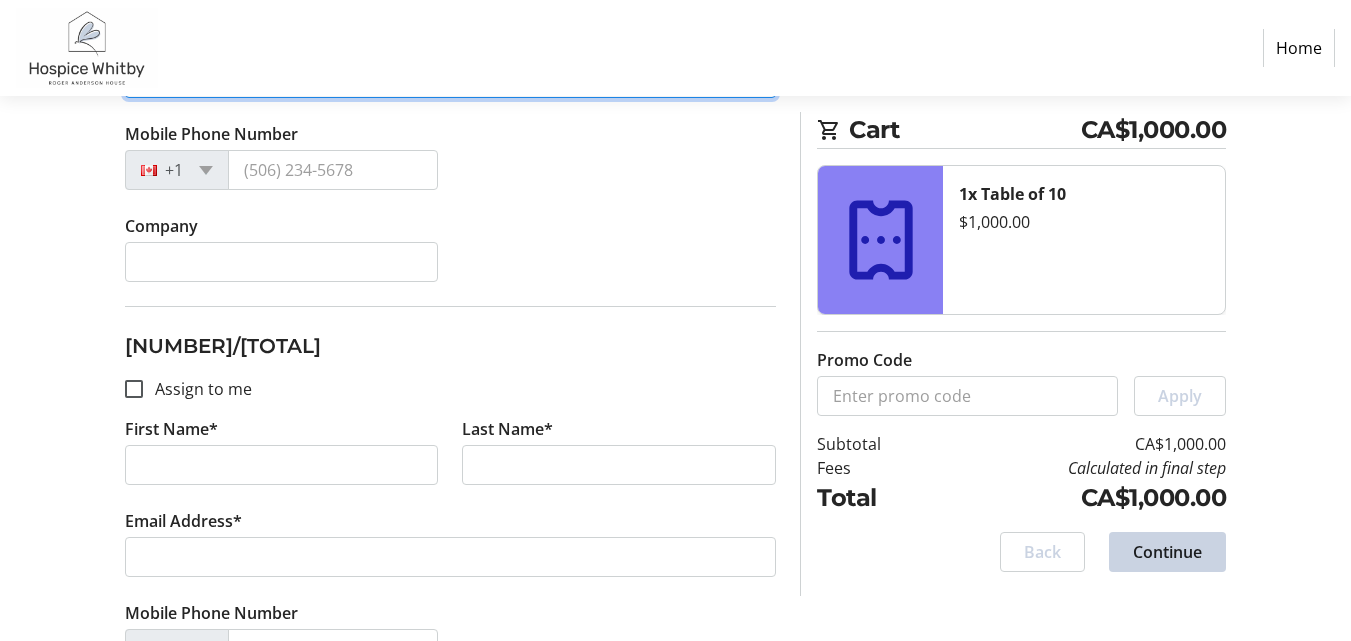 scroll, scrollTop: 4000, scrollLeft: 0, axis: vertical 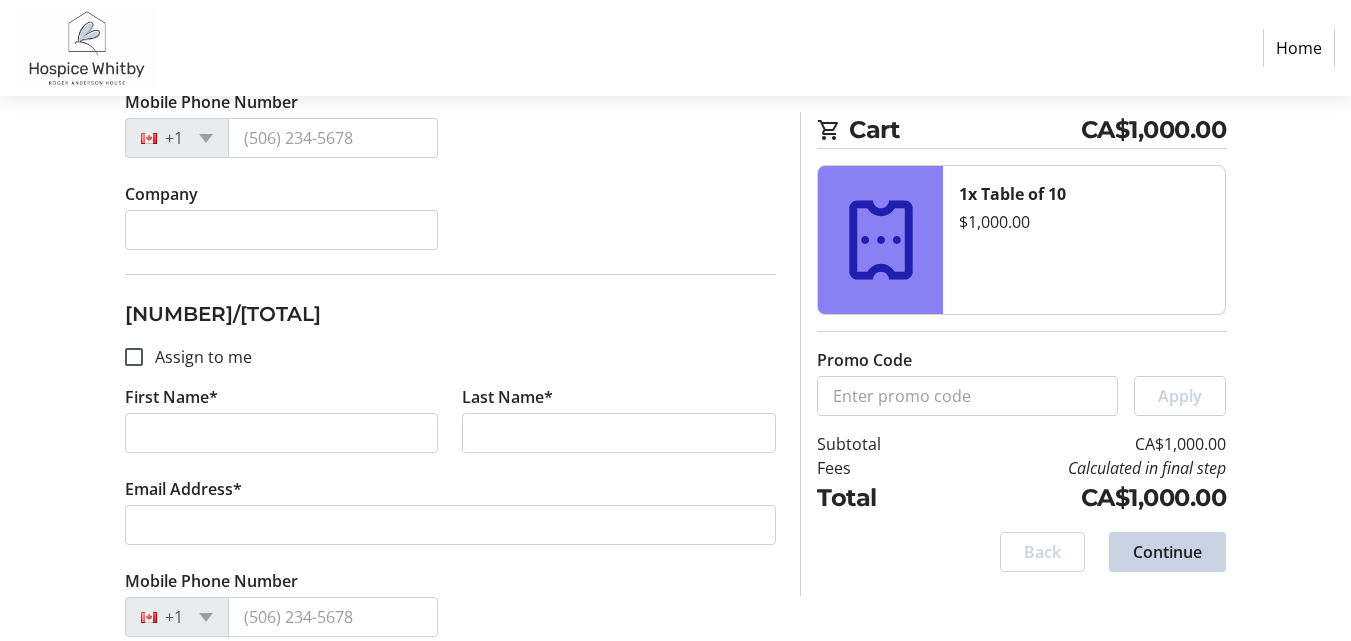 type on "[EMAIL]" 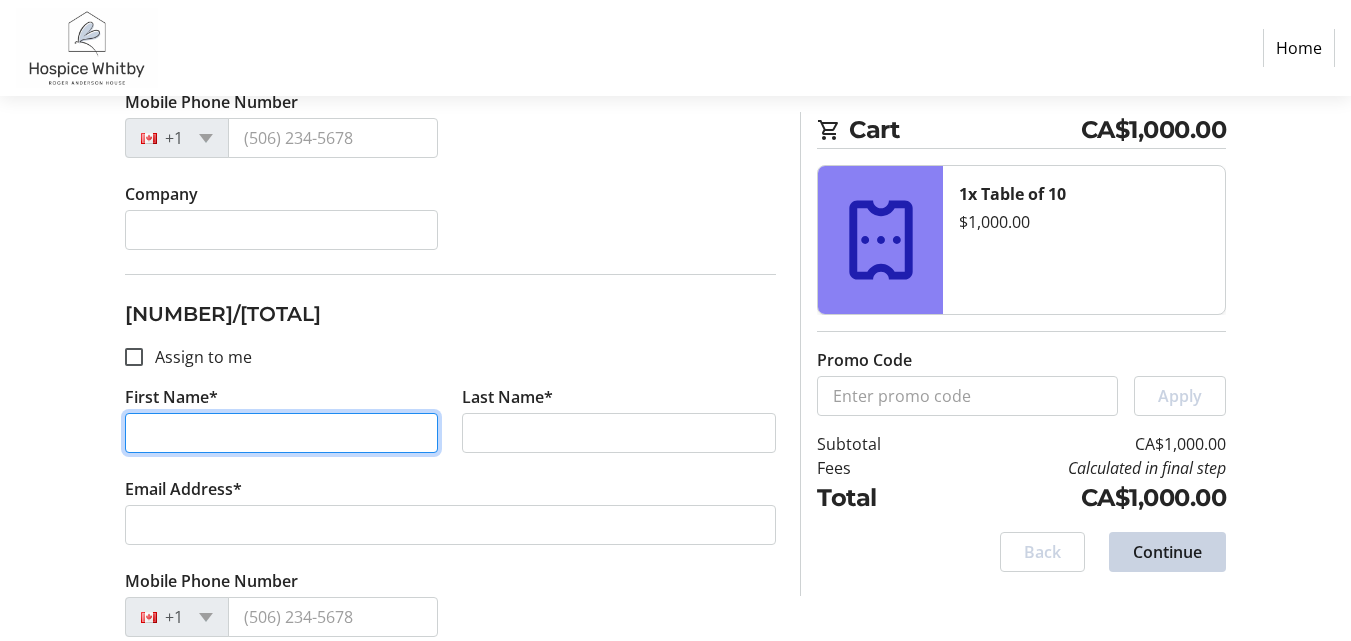 click on "First Name*" at bounding box center [282, 433] 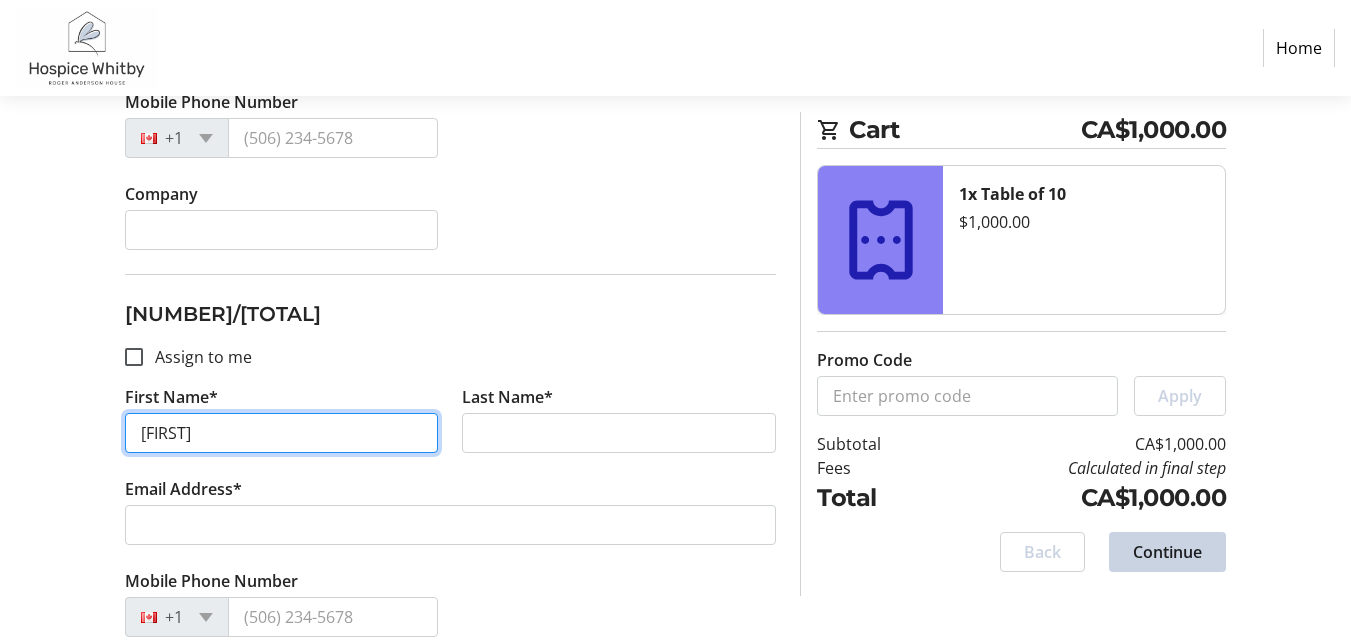 type on "[FIRST]" 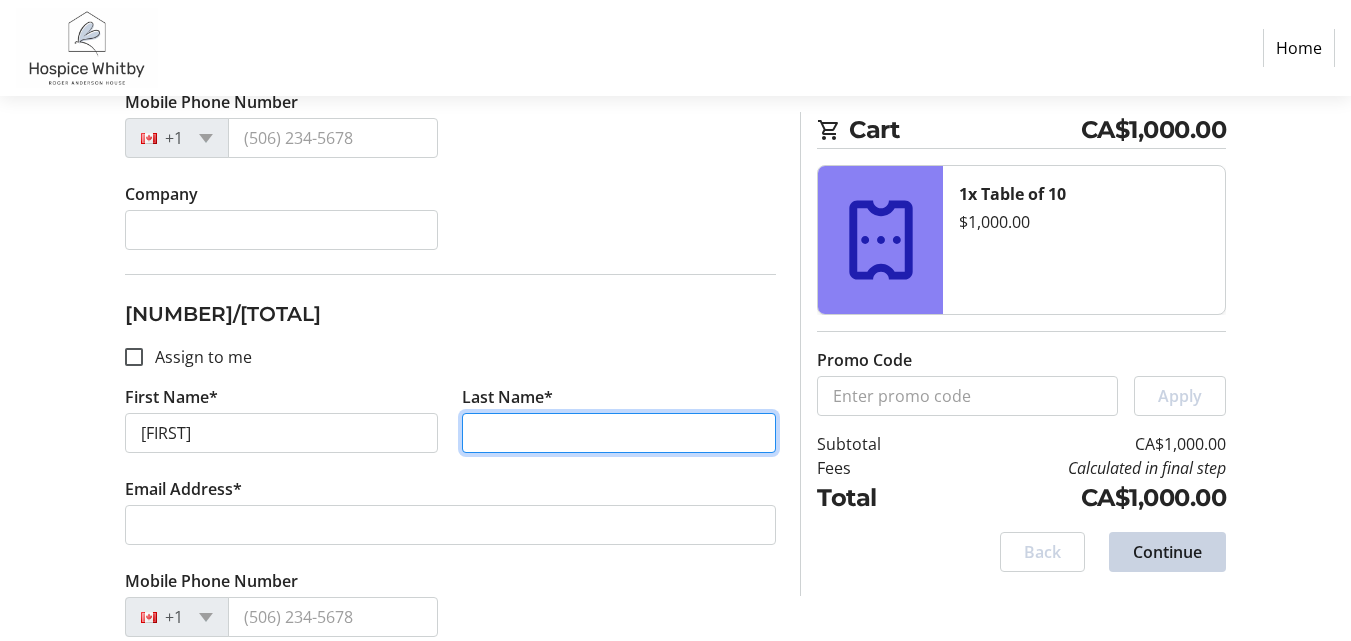 click on "Last Name*" at bounding box center [619, 433] 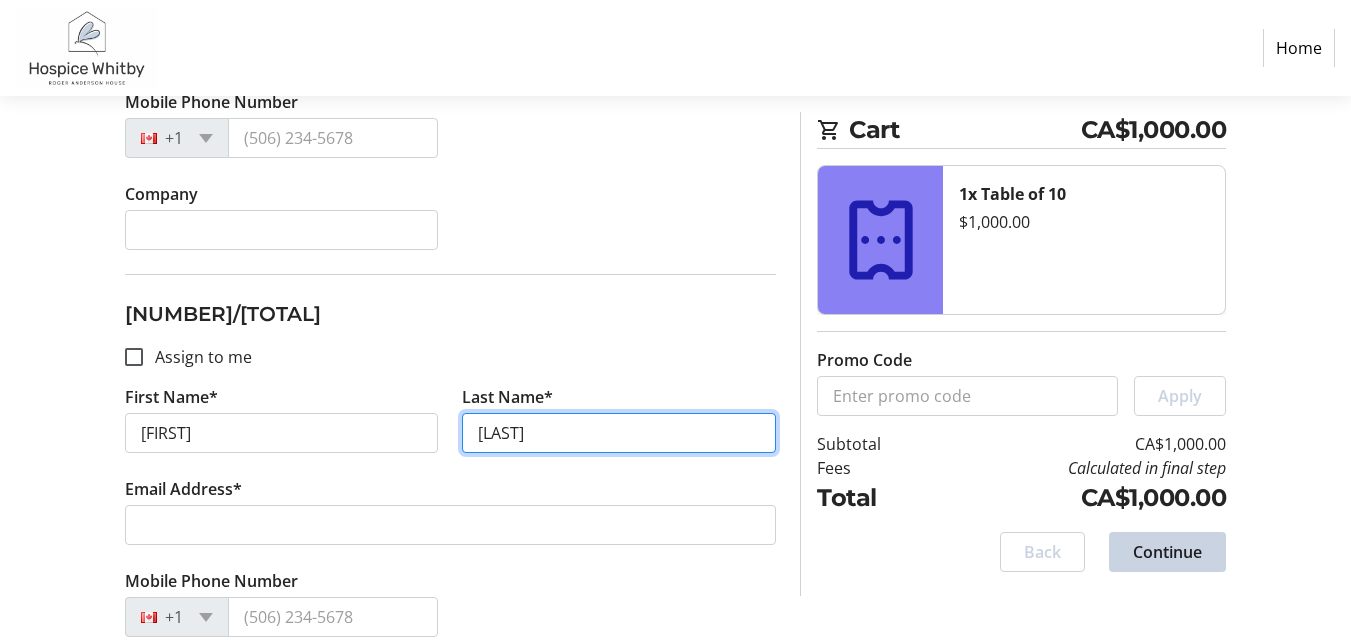 type on "[LAST]" 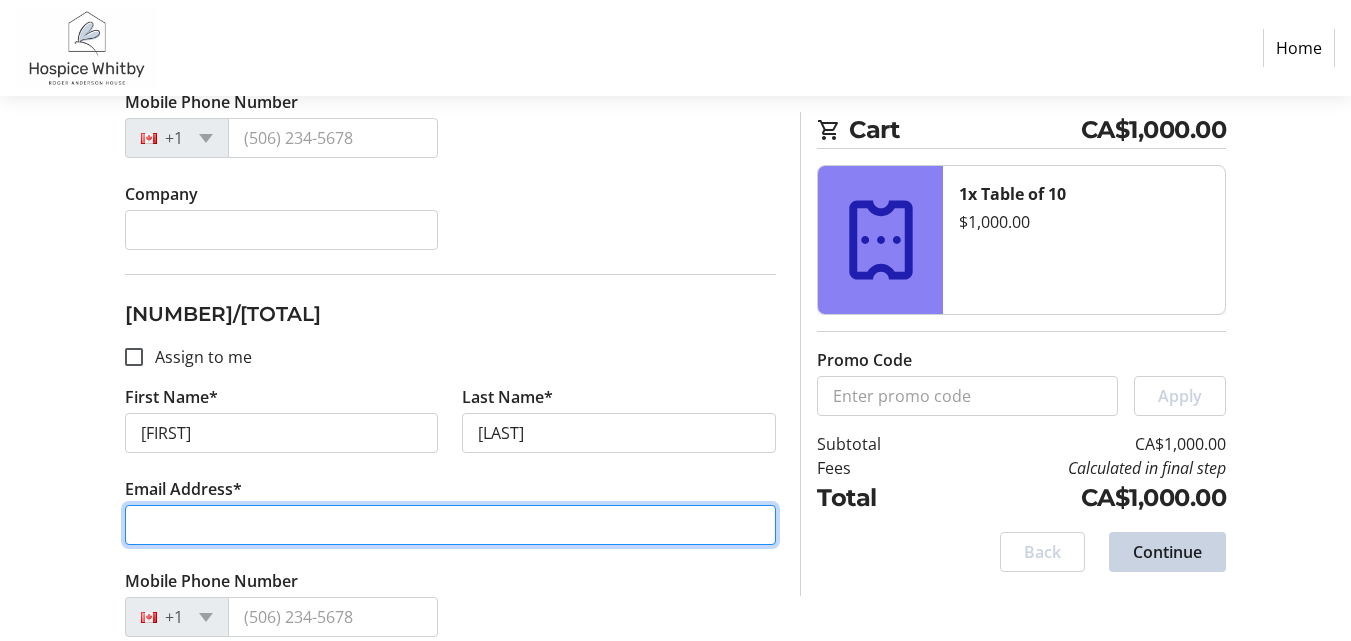 click on "Email Address*" at bounding box center [451, 525] 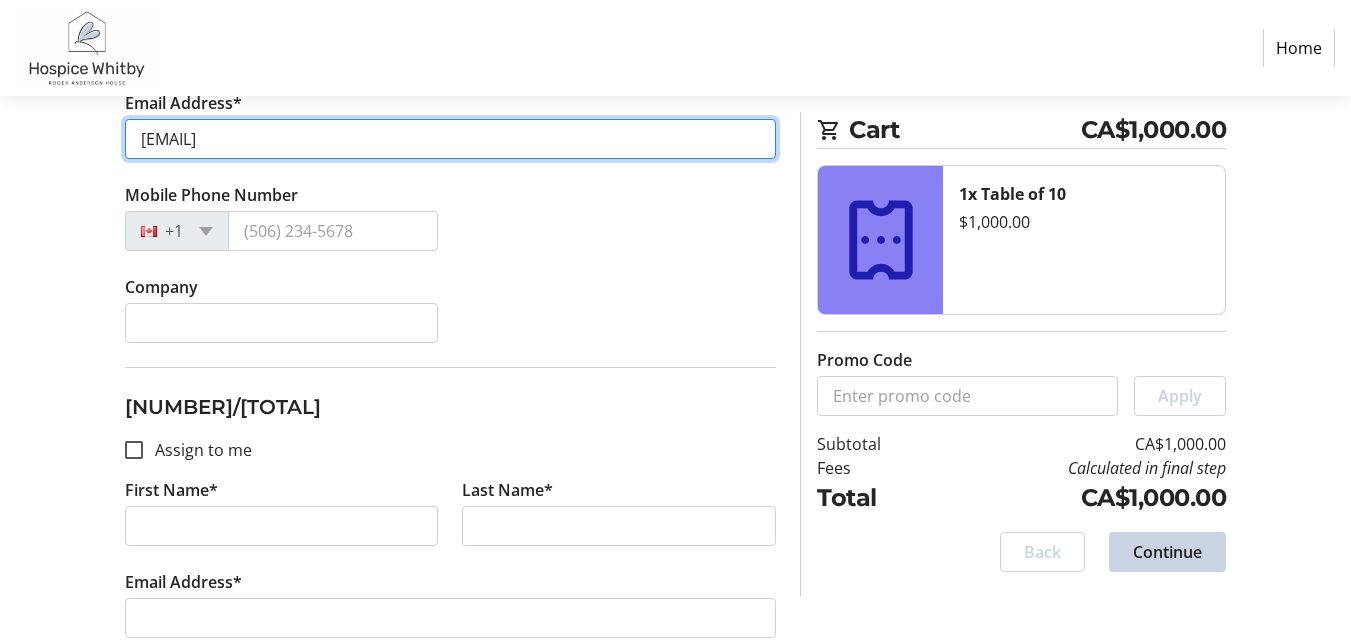 scroll, scrollTop: 4500, scrollLeft: 0, axis: vertical 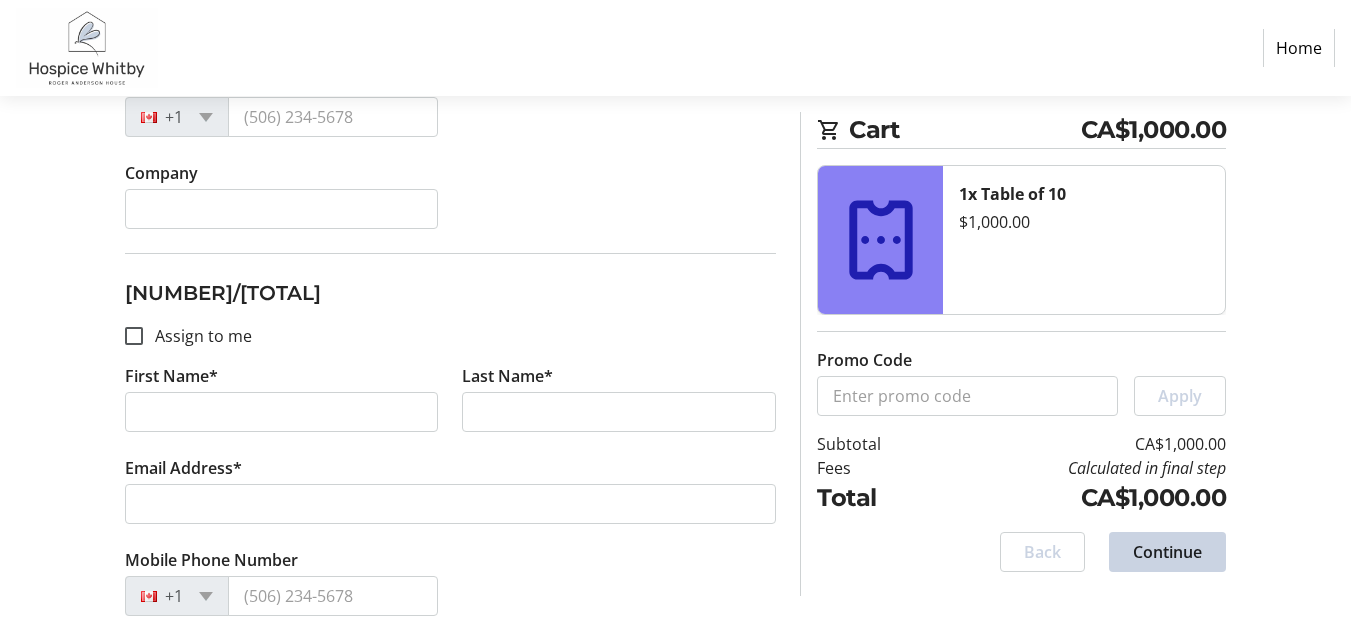 type on "[EMAIL]" 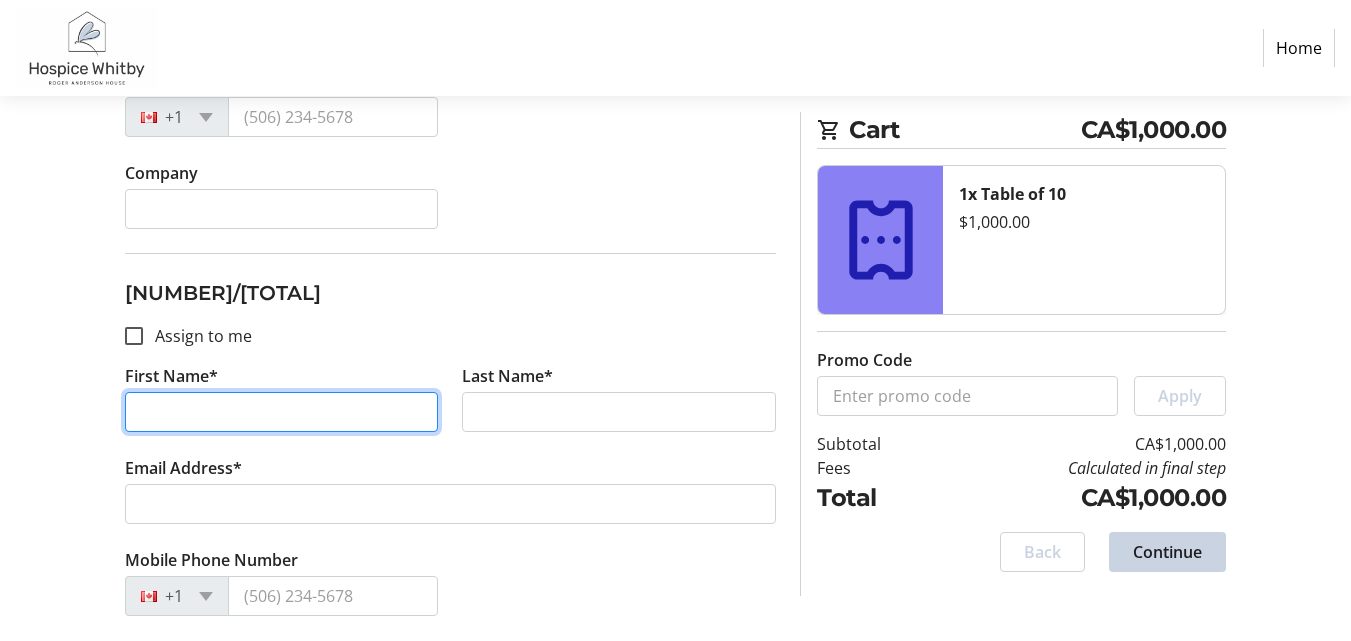 click on "First Name*" at bounding box center [282, 412] 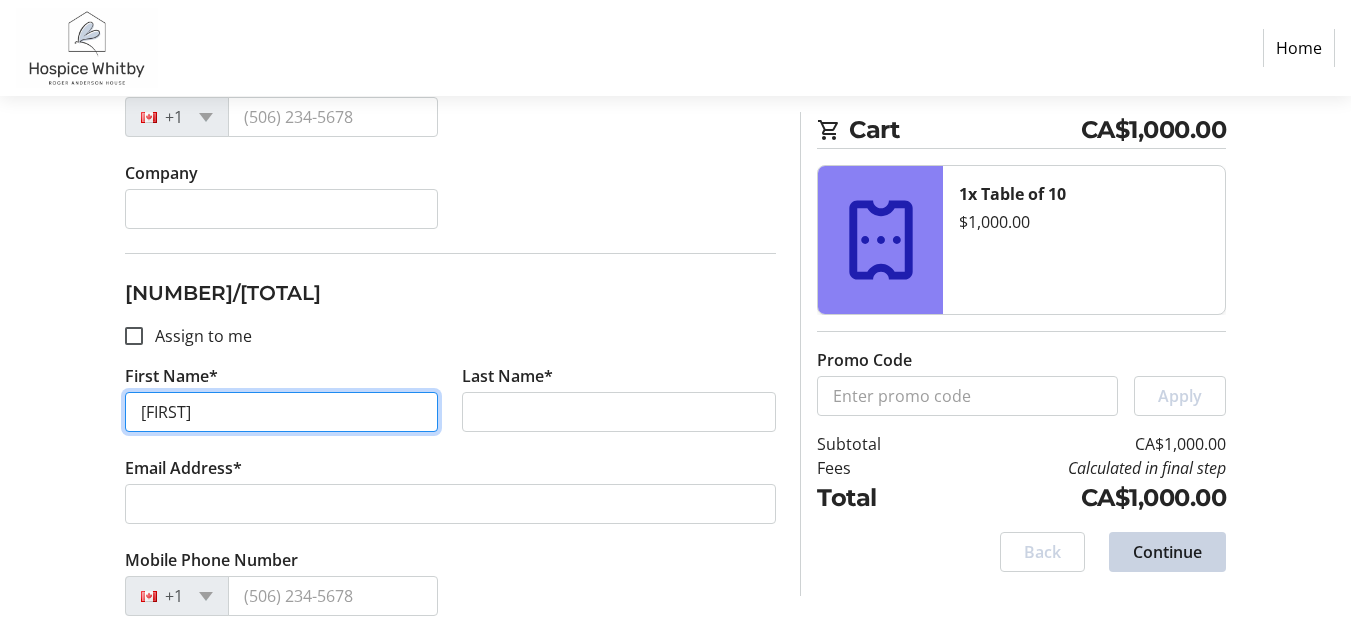 type on "[FIRST]" 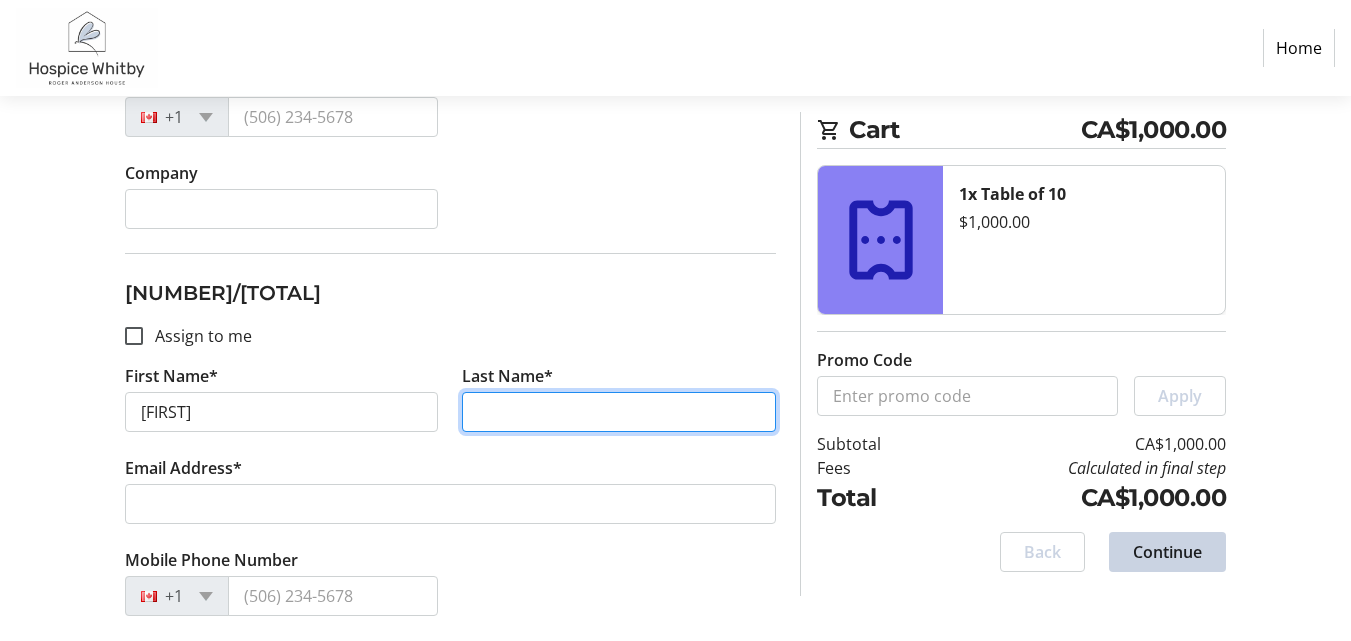 click on "Last Name*" at bounding box center [619, 412] 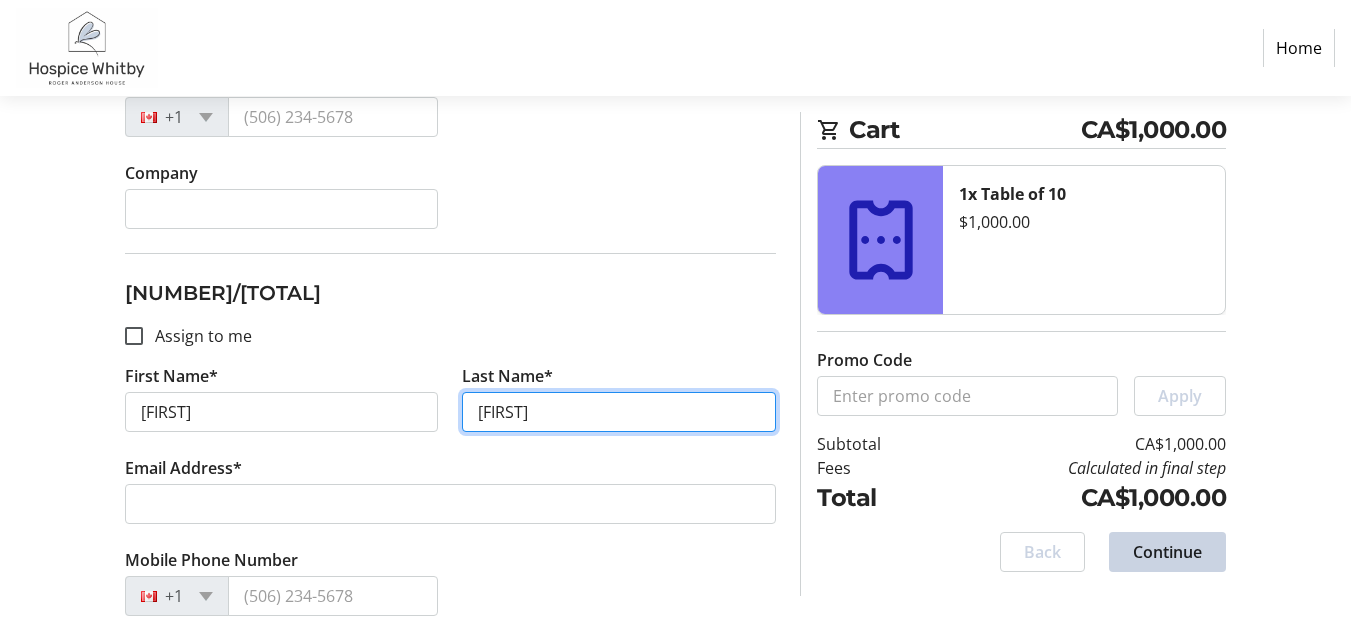 type on "[FIRST]" 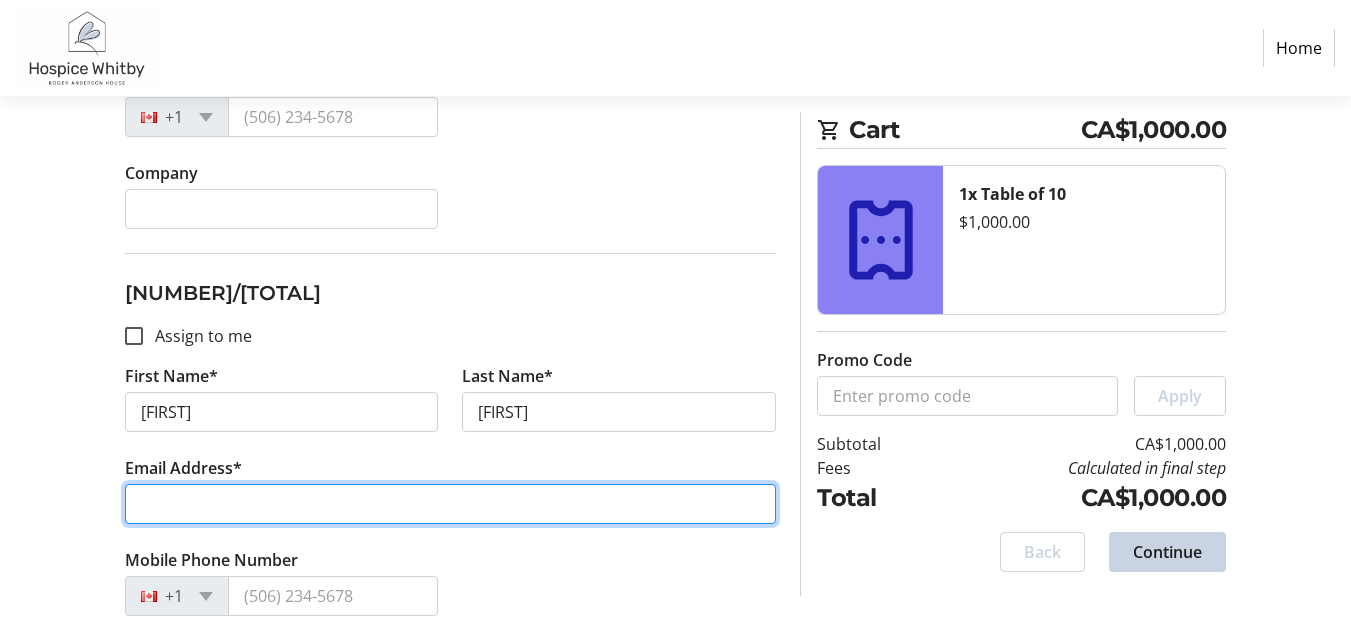 click on "Email Address*" at bounding box center (451, 504) 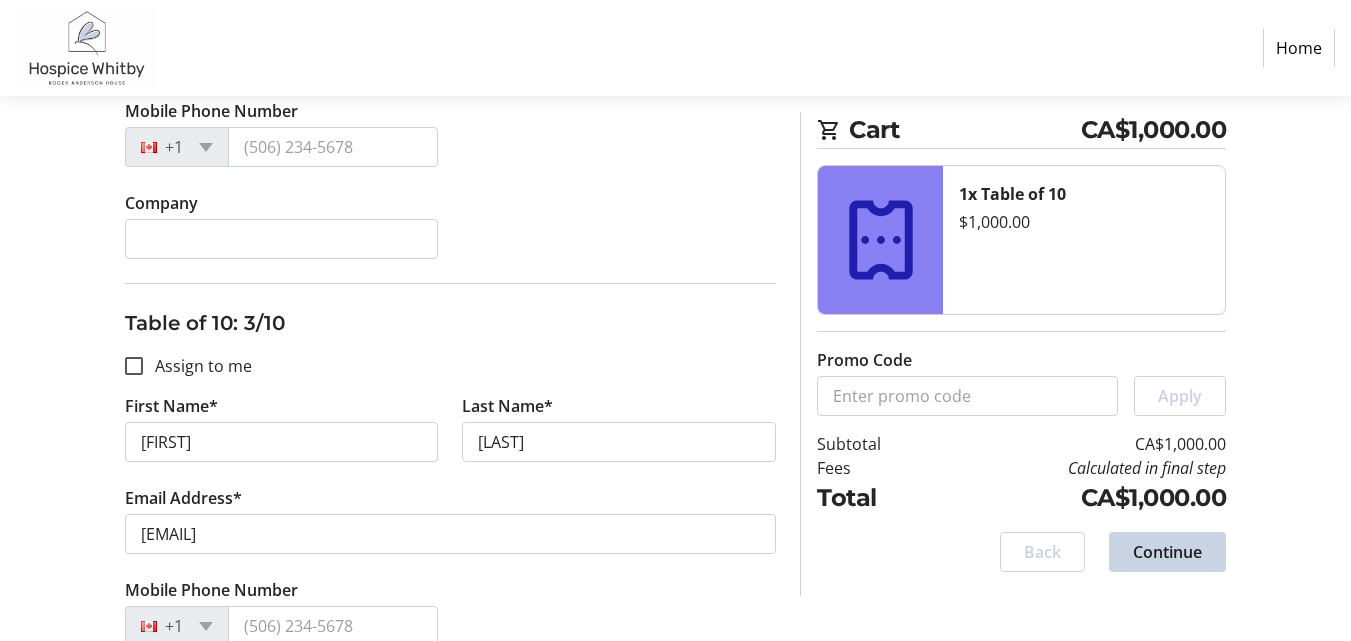 scroll, scrollTop: 1200, scrollLeft: 0, axis: vertical 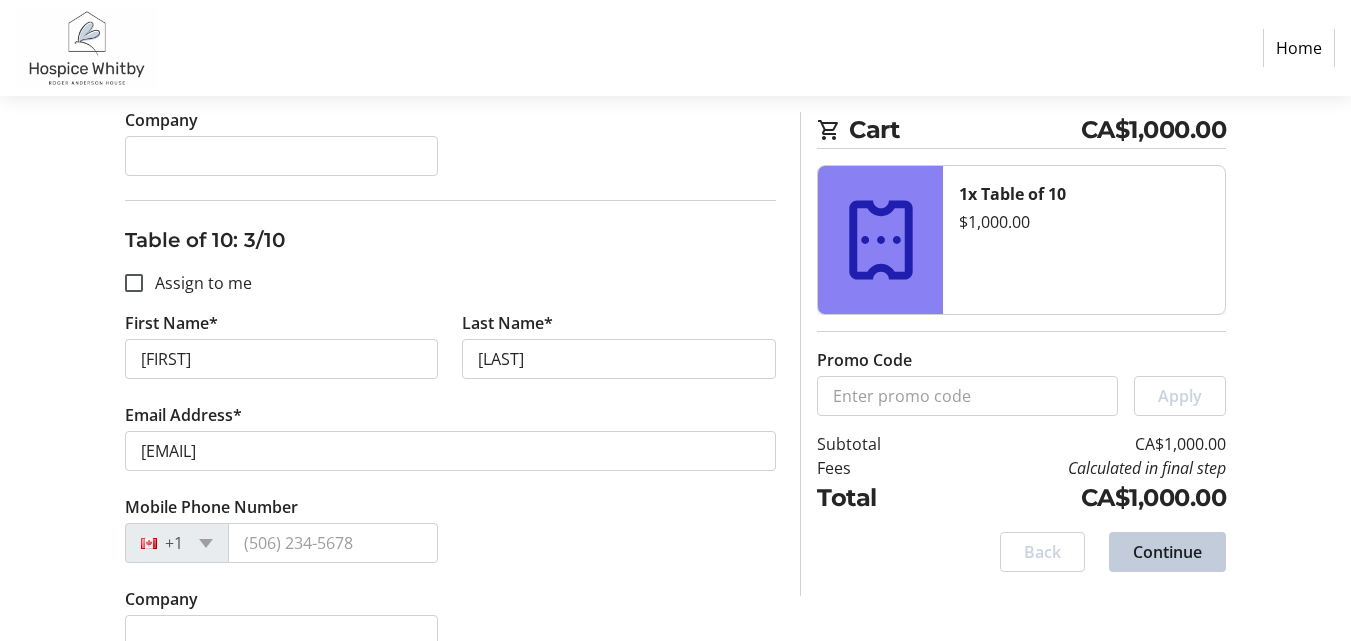 type on "[EMAIL]" 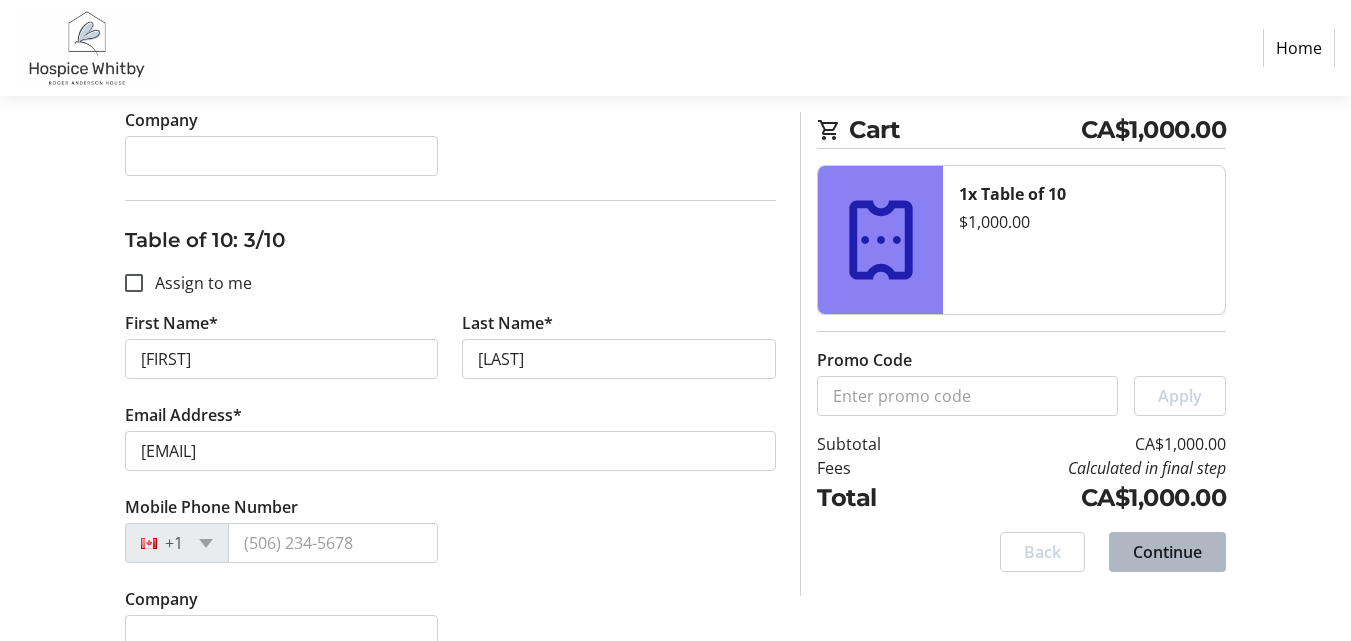 click on "Continue" 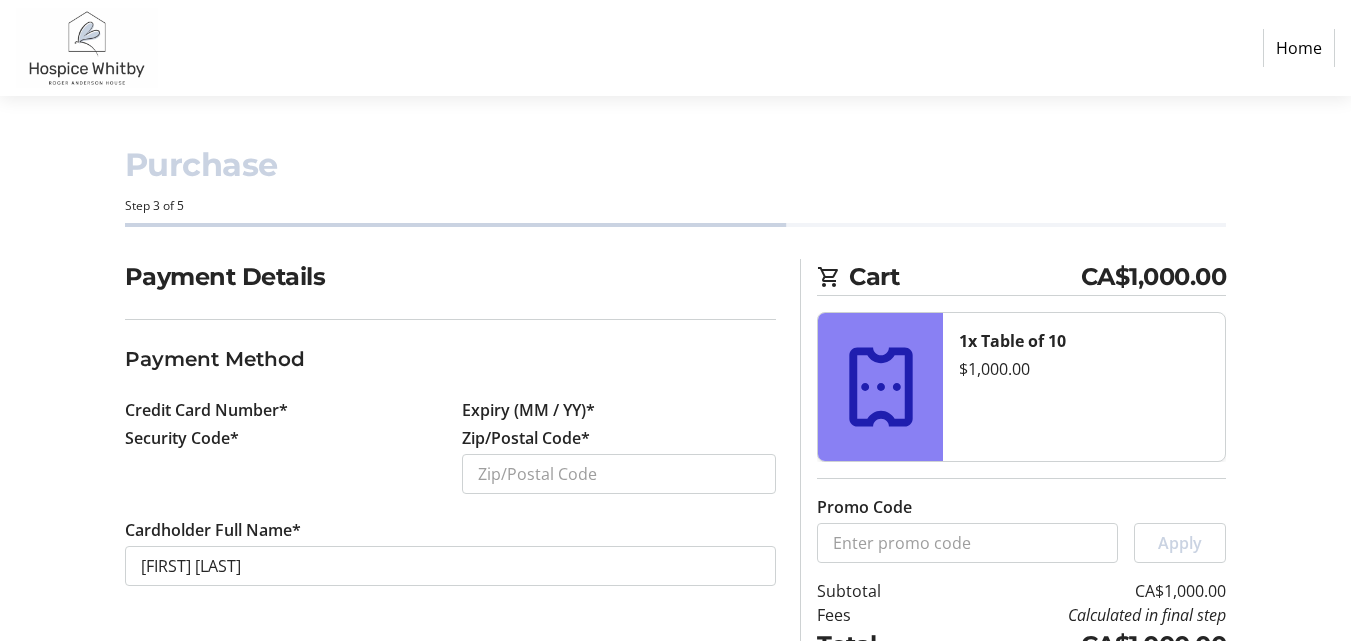 scroll, scrollTop: 0, scrollLeft: 0, axis: both 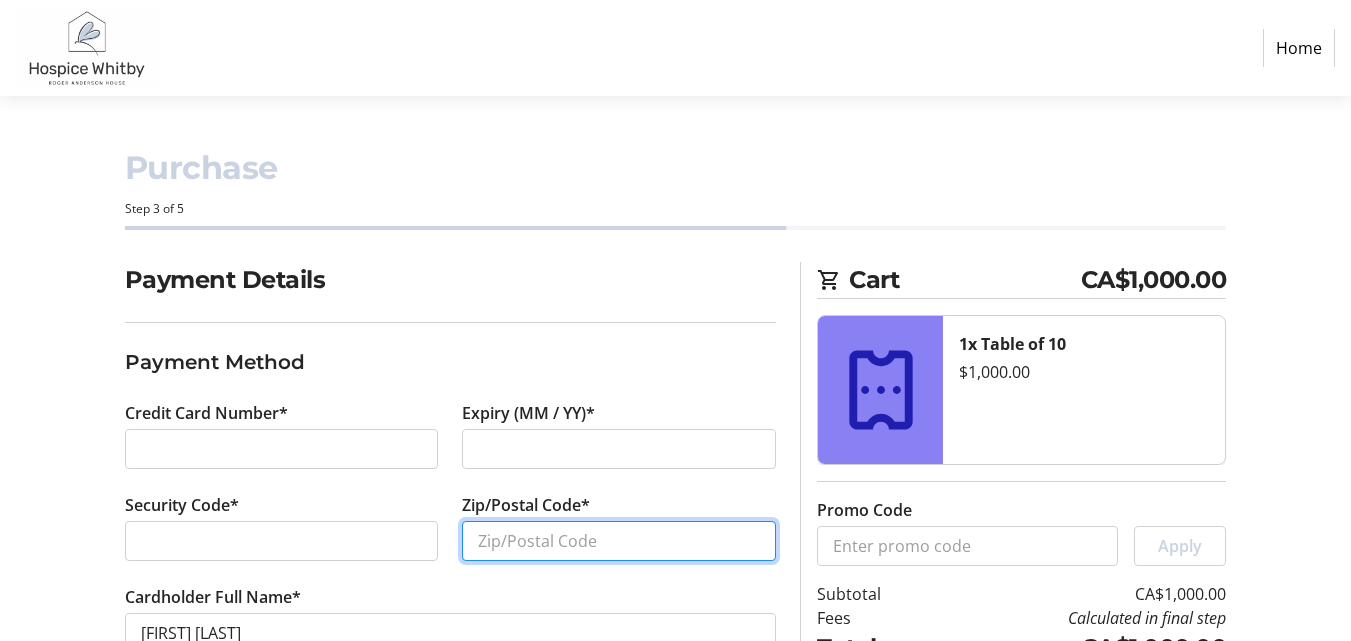 click on "Zip/Postal Code*" at bounding box center (619, 541) 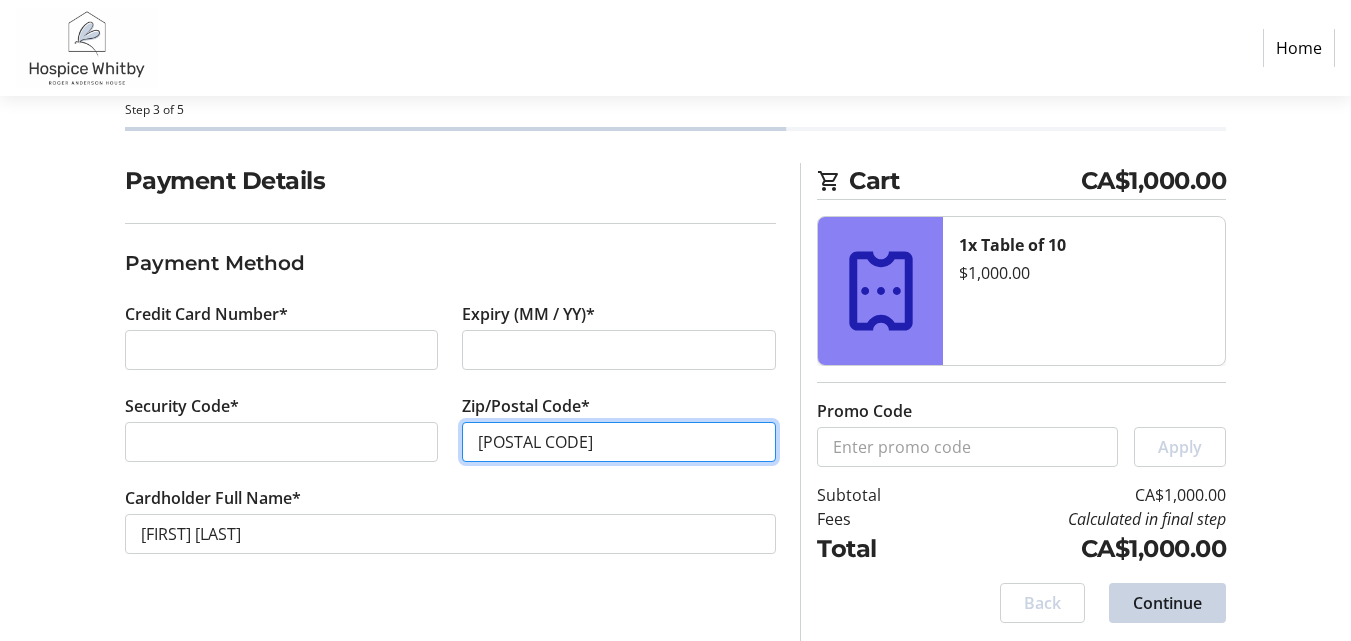 scroll, scrollTop: 105, scrollLeft: 0, axis: vertical 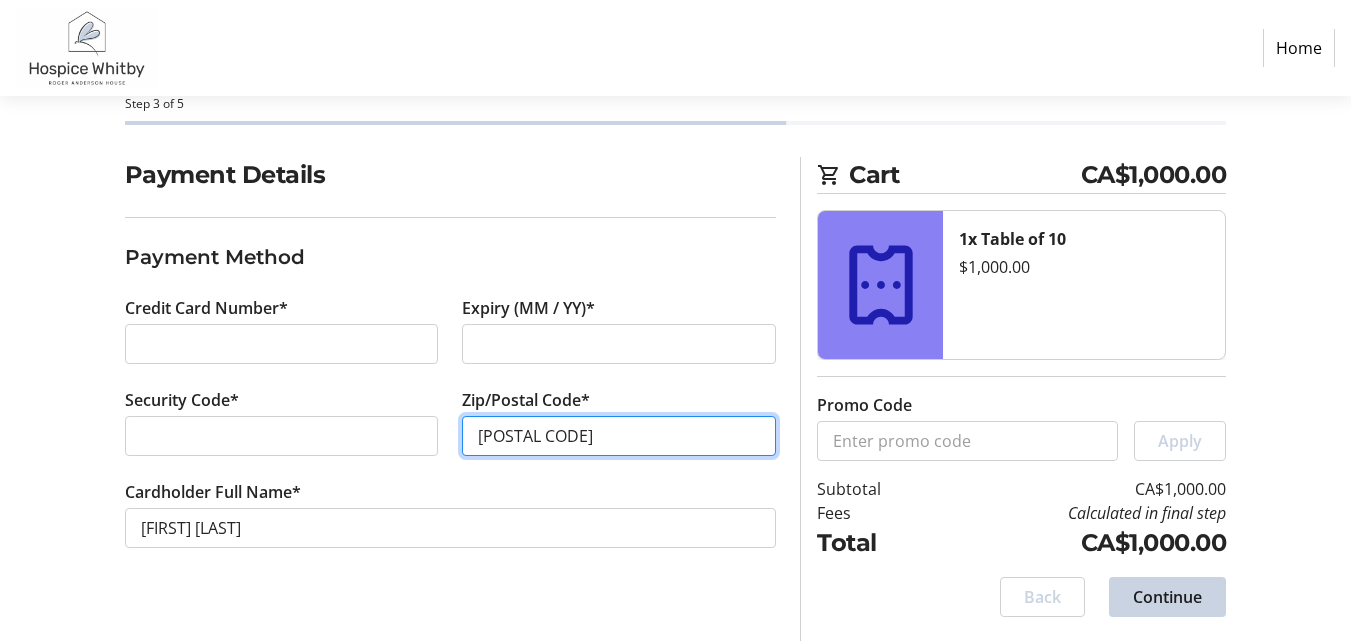 type on "[POSTAL CODE]" 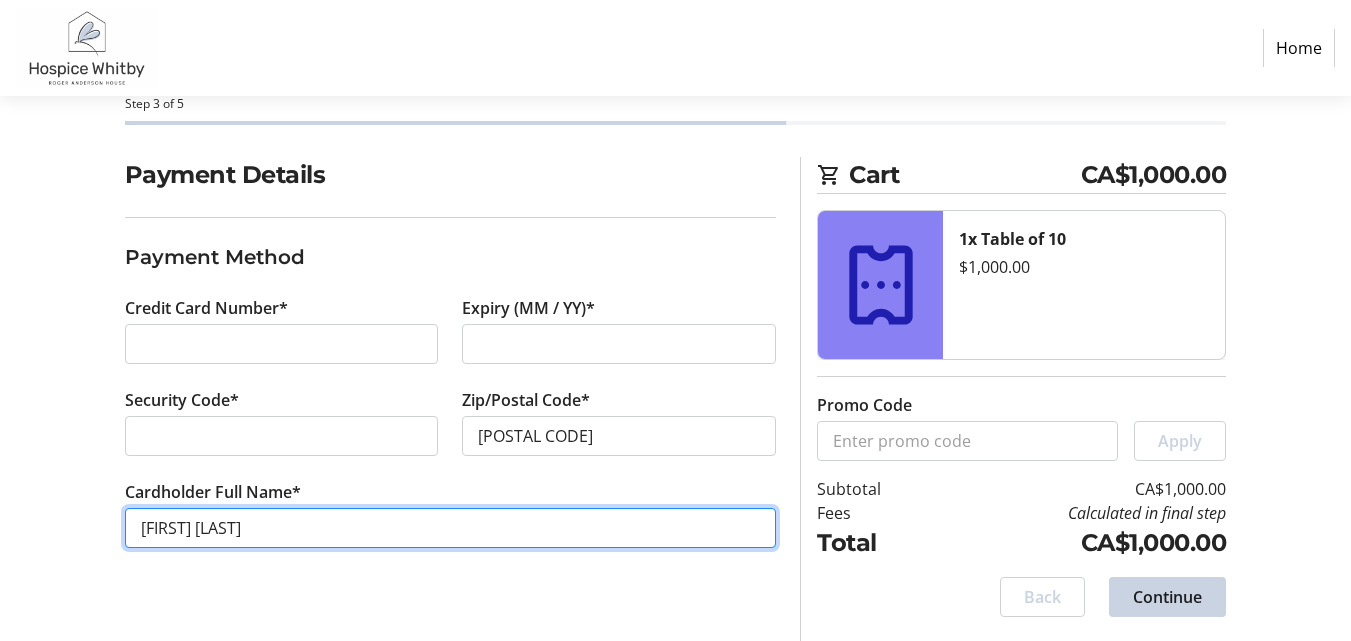 click on "[FIRST] [LAST]" at bounding box center [451, 528] 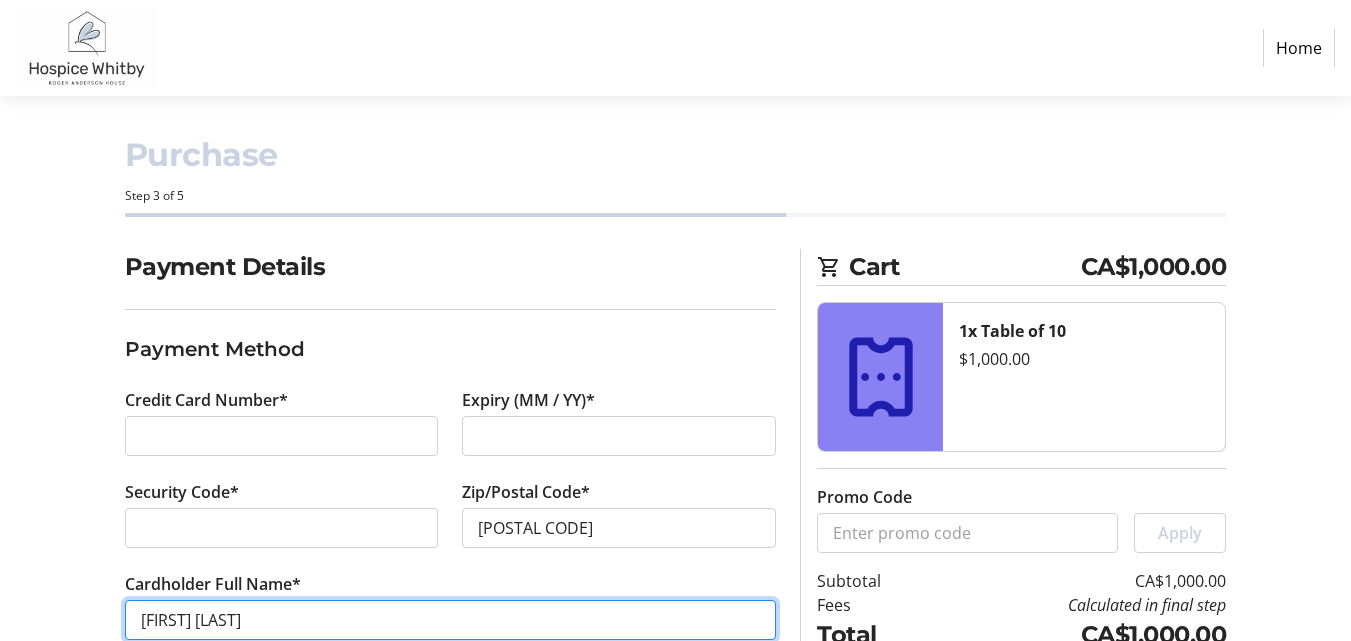 scroll, scrollTop: 105, scrollLeft: 0, axis: vertical 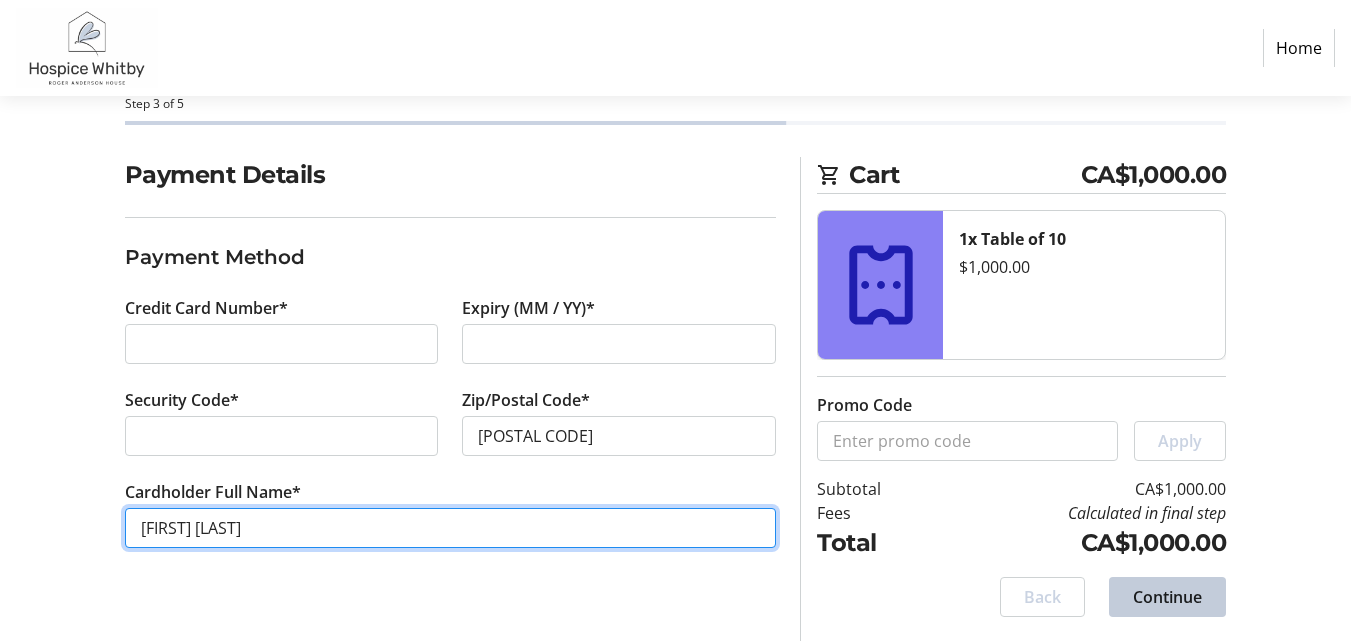 type on "[FIRST] [LAST]" 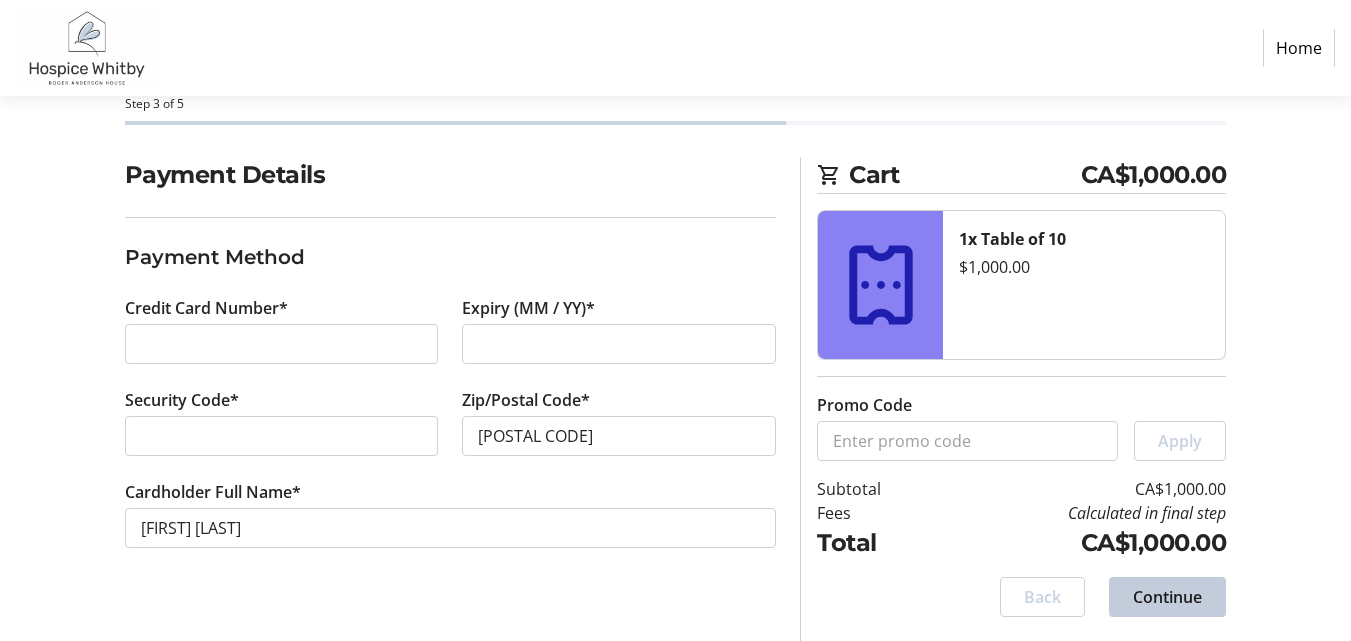 click on "Continue" 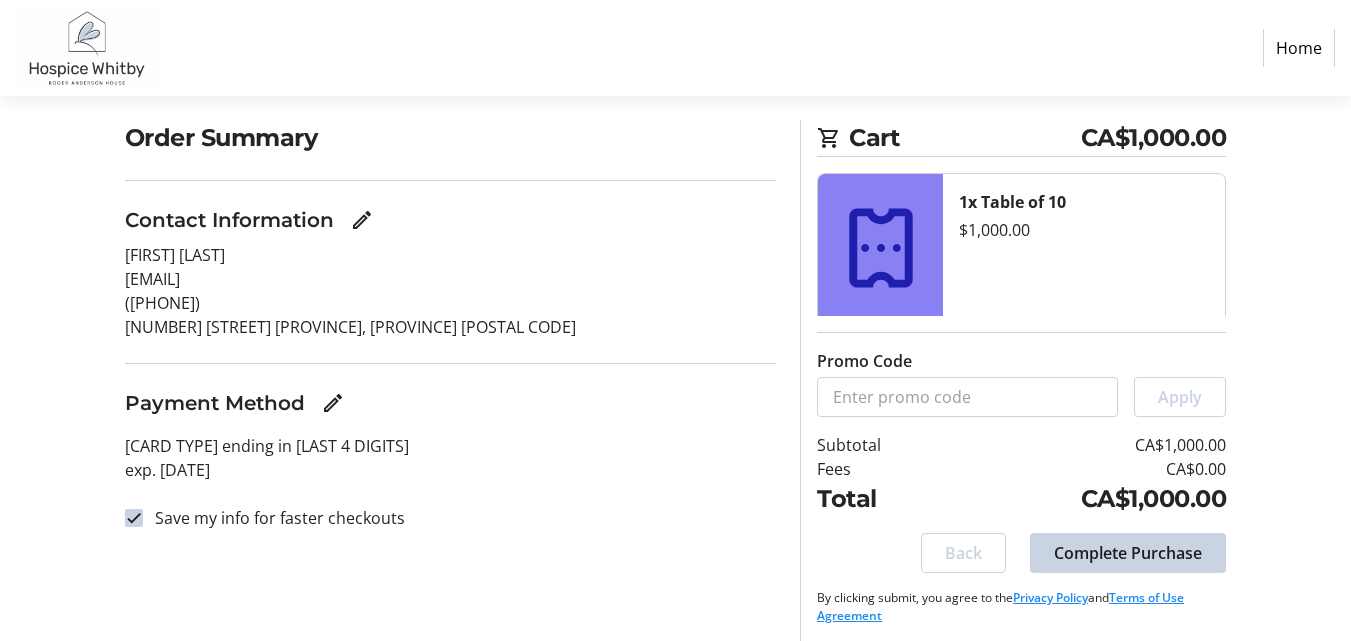 scroll, scrollTop: 150, scrollLeft: 0, axis: vertical 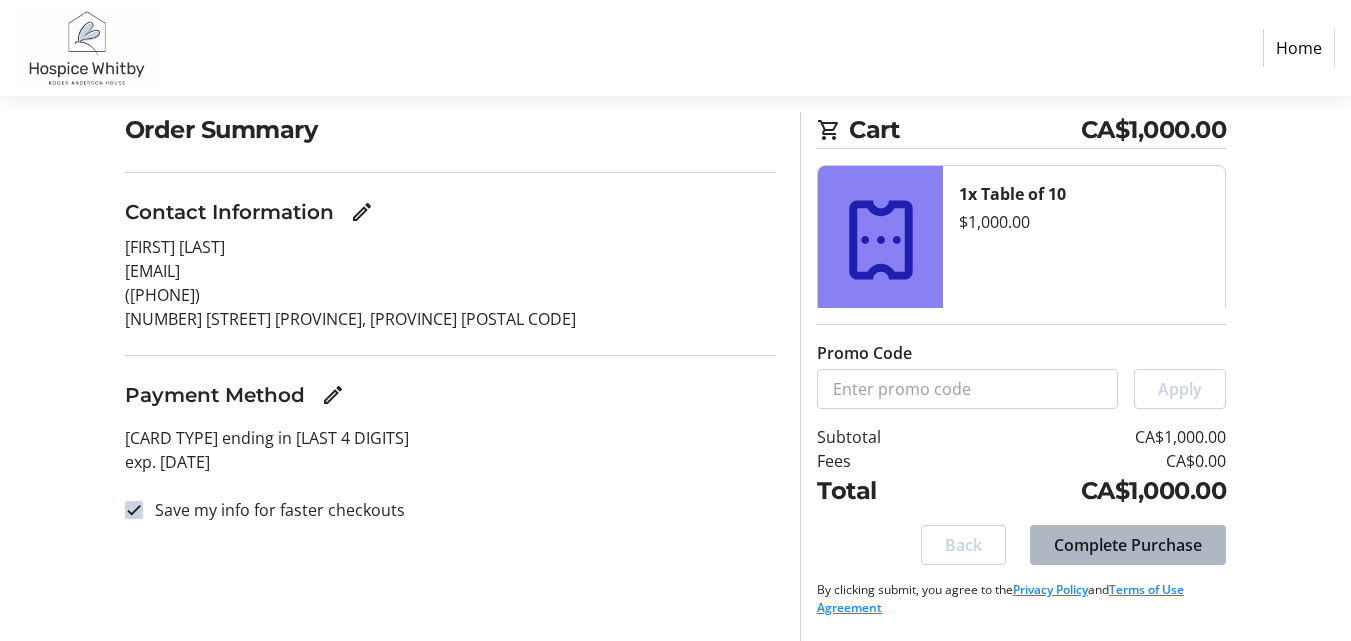 click on "Complete Purchase" 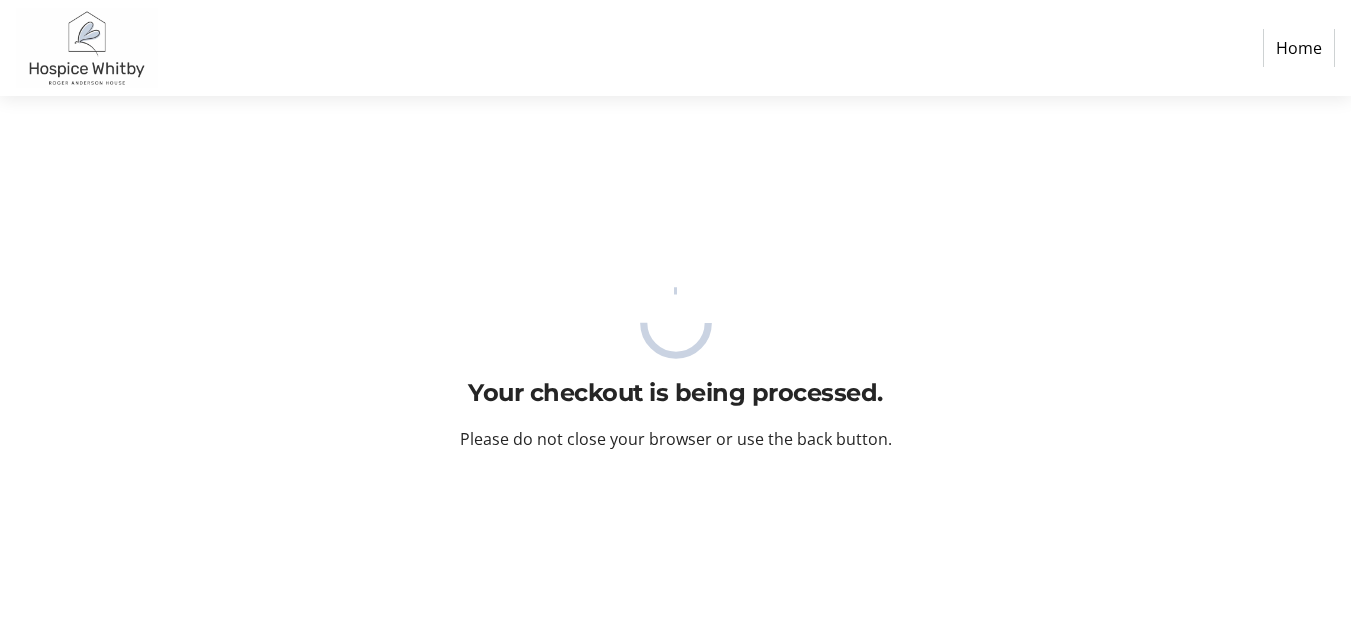 scroll, scrollTop: 0, scrollLeft: 0, axis: both 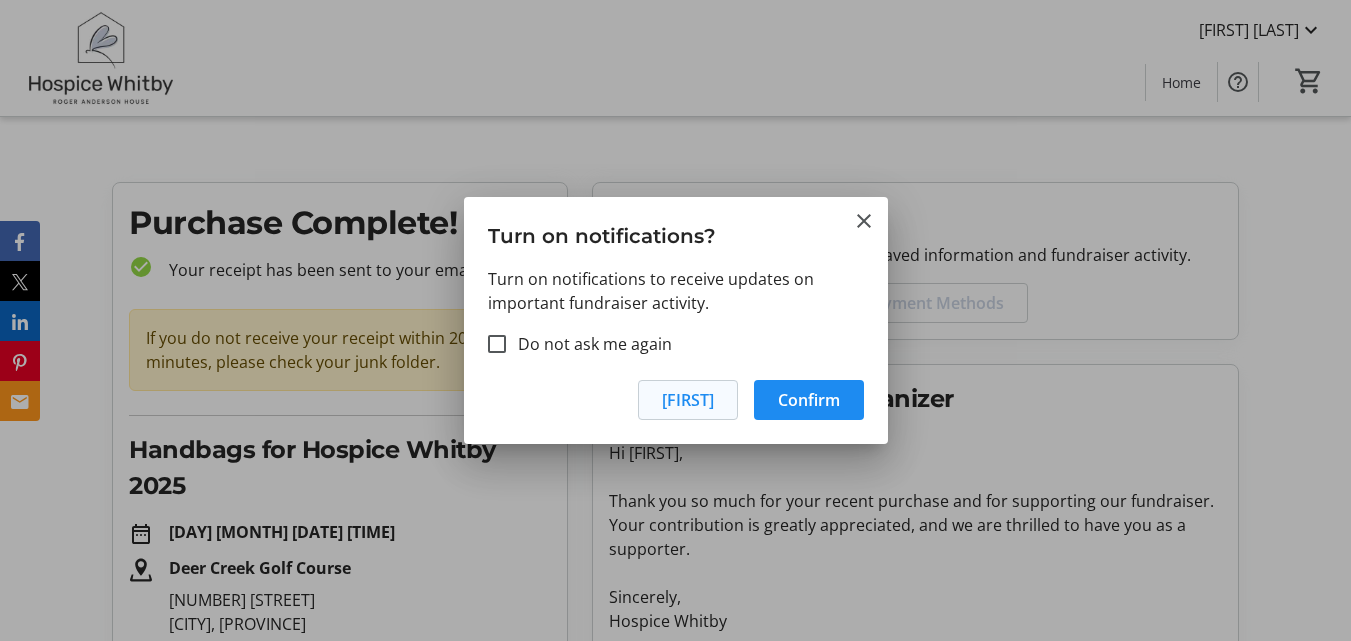 click on "[FIRST]" at bounding box center (688, 400) 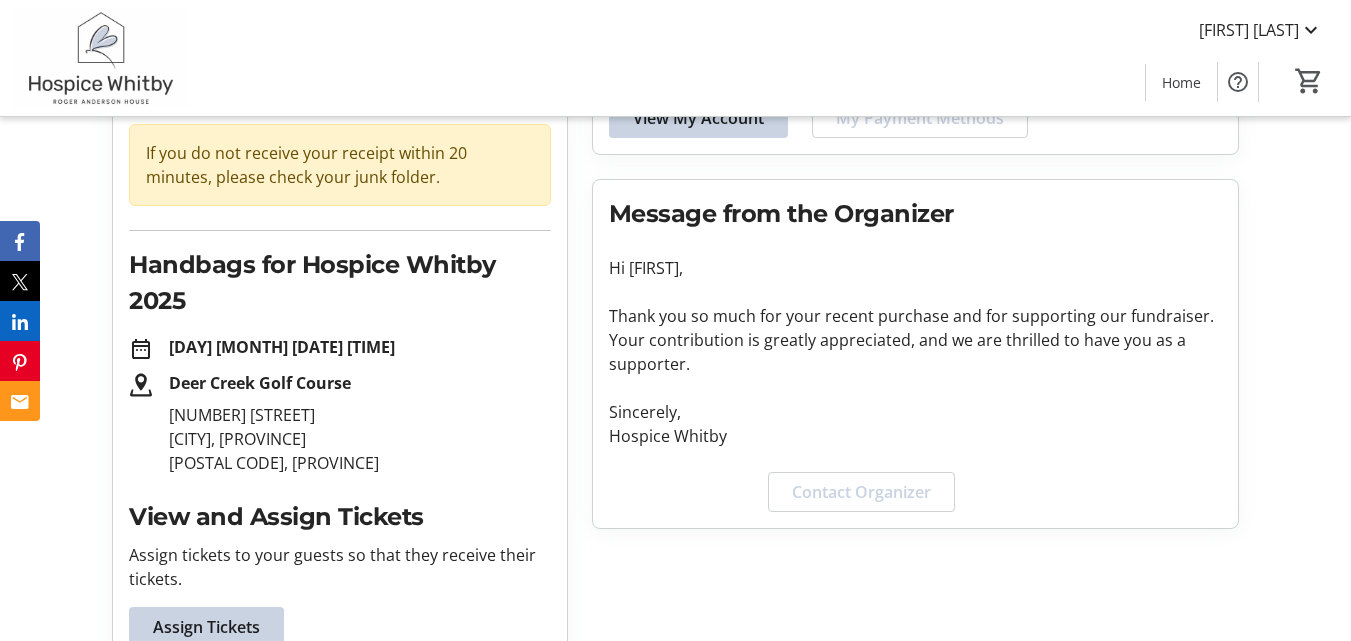 scroll, scrollTop: 350, scrollLeft: 0, axis: vertical 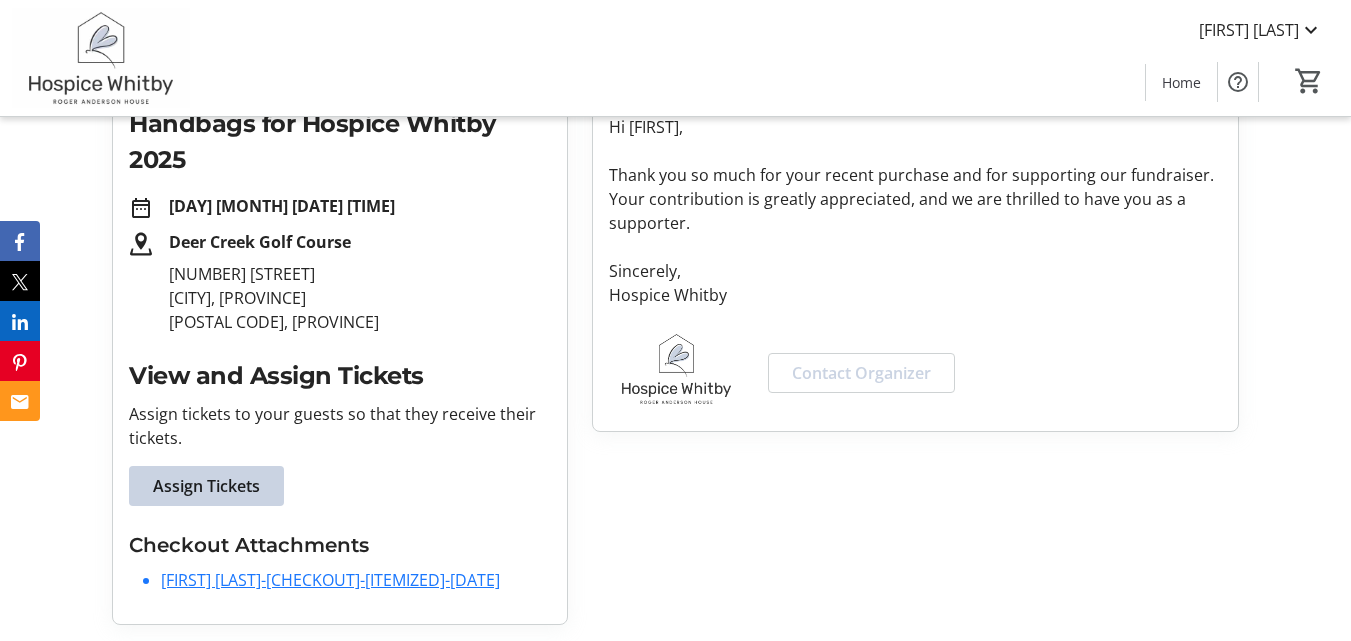 click on "[FIRST] [LAST]-[CHECKOUT]-[ITEMIZED]-[DATE]" 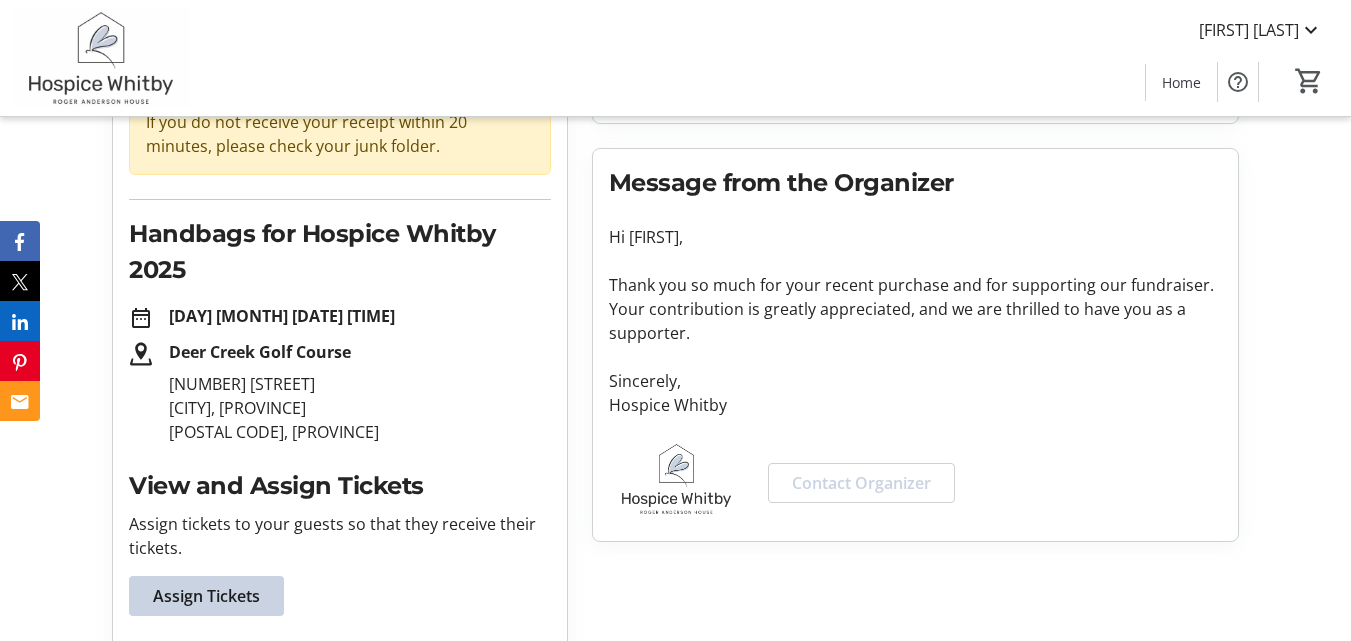 scroll, scrollTop: 350, scrollLeft: 0, axis: vertical 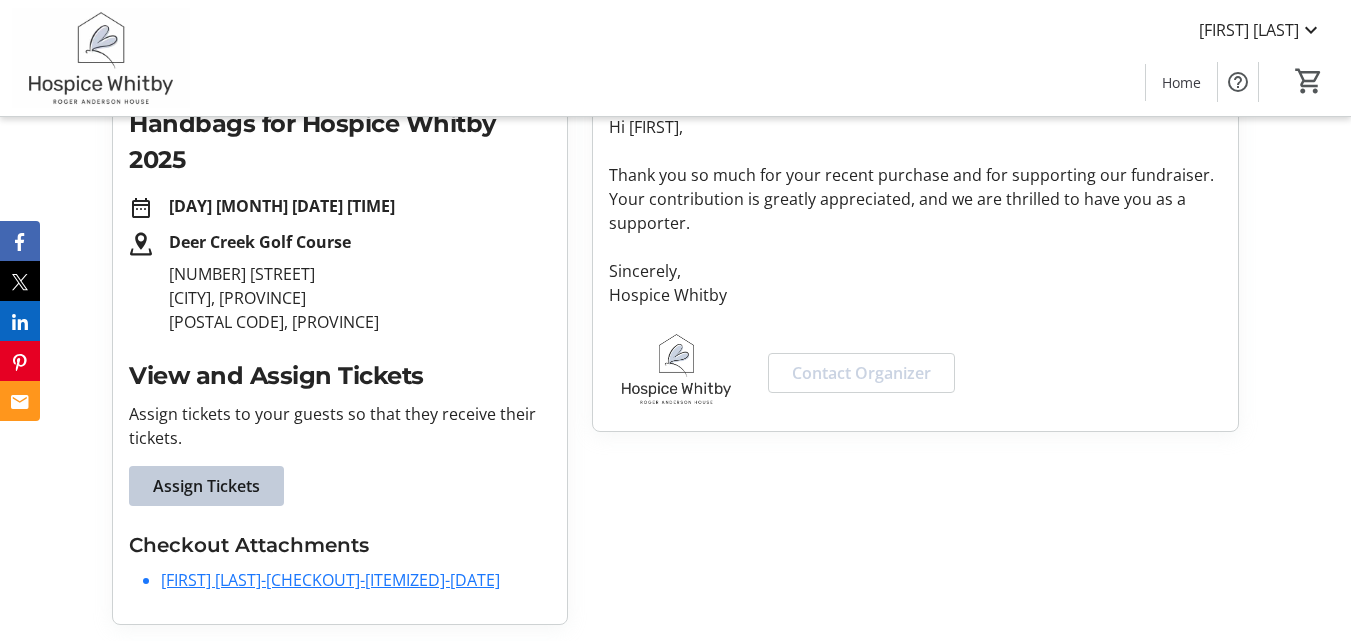 click on "Assign Tickets" 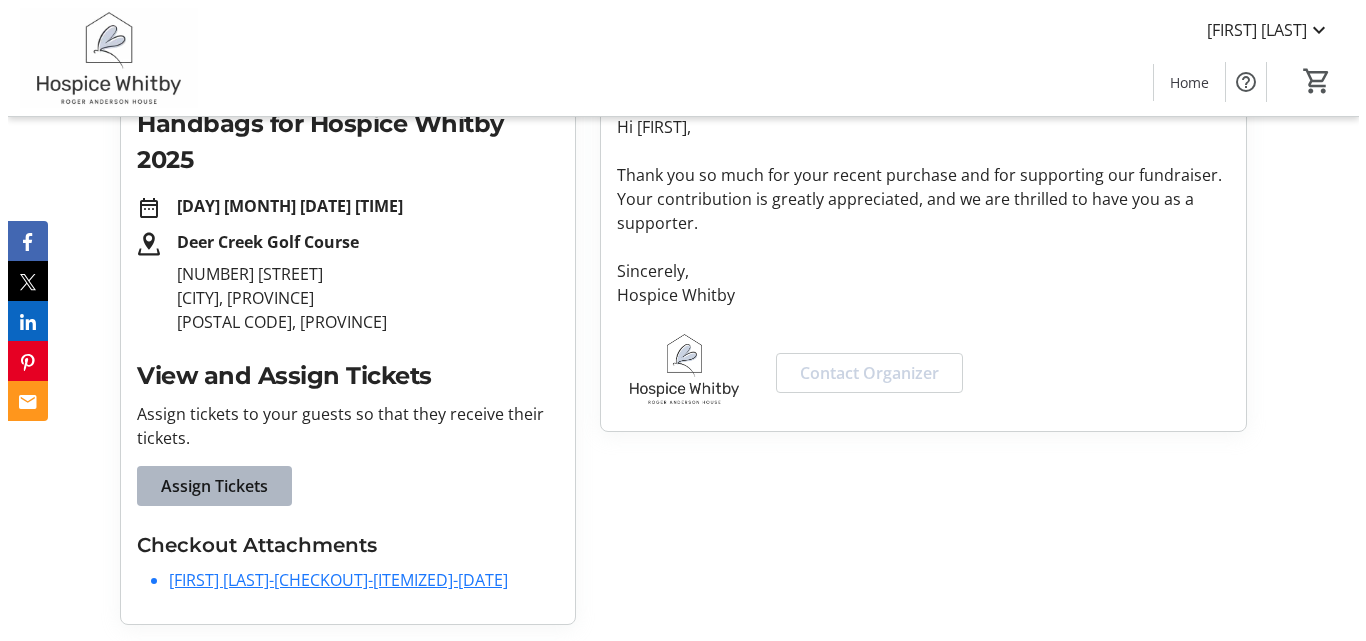 scroll, scrollTop: 0, scrollLeft: 0, axis: both 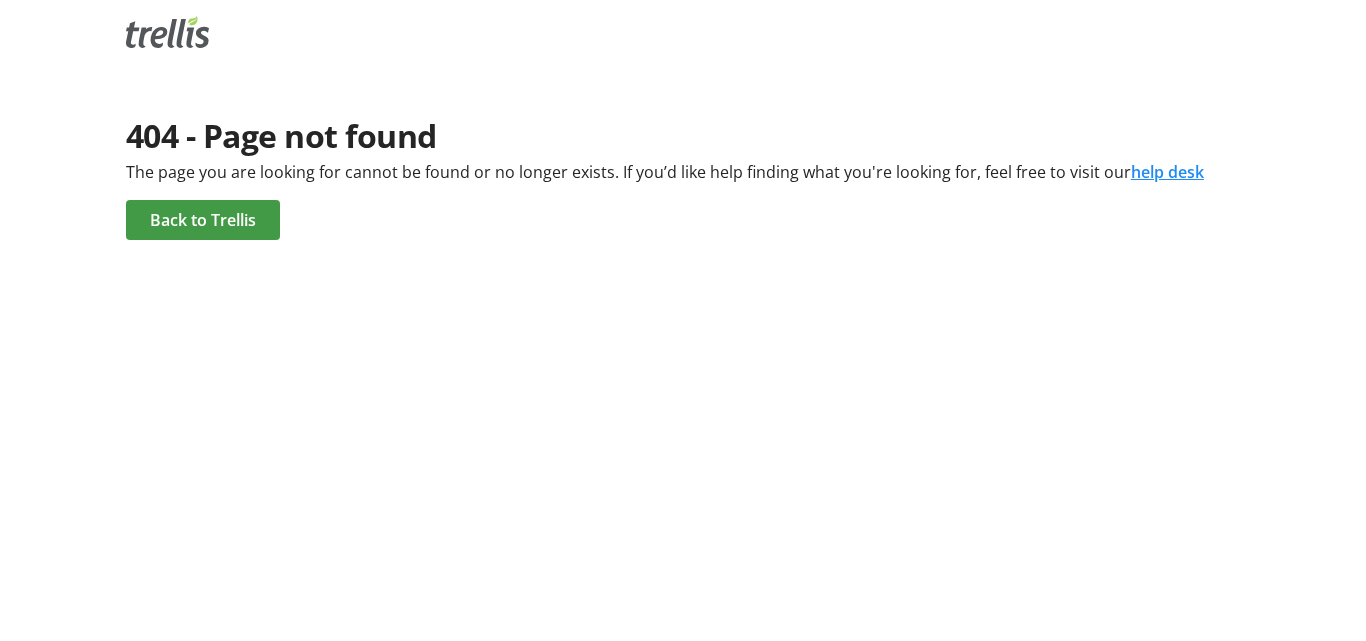 click on "Back to Trellis" 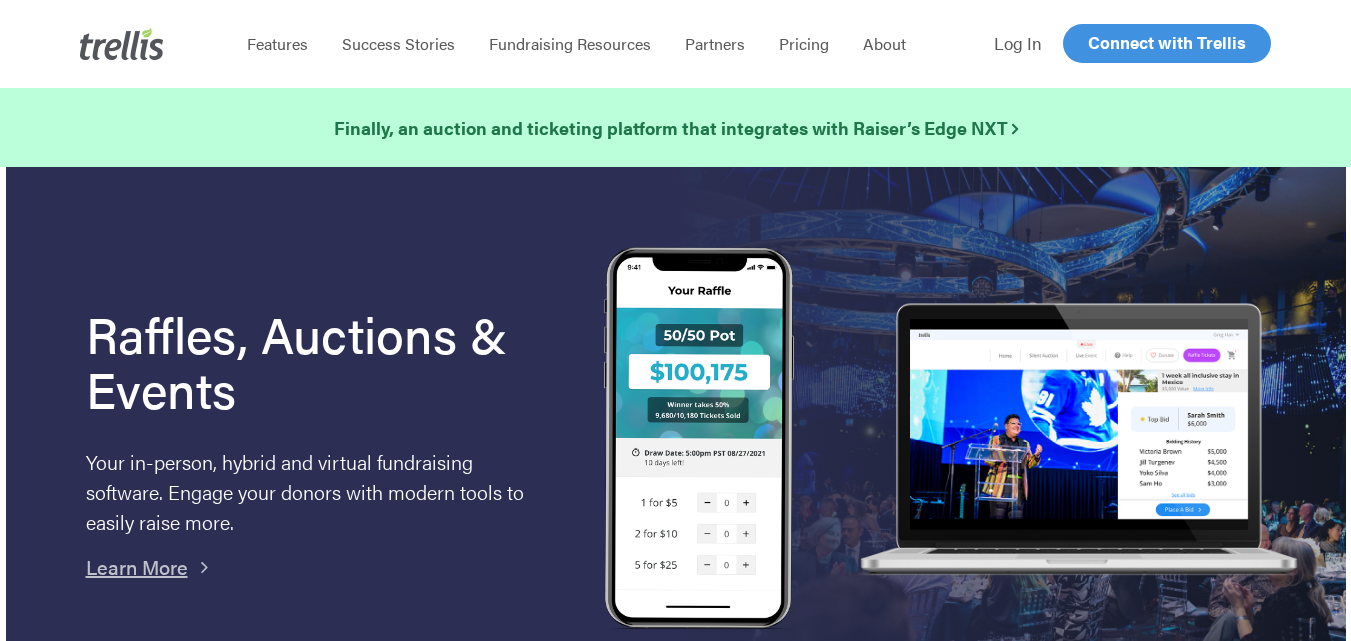 scroll, scrollTop: 0, scrollLeft: 0, axis: both 